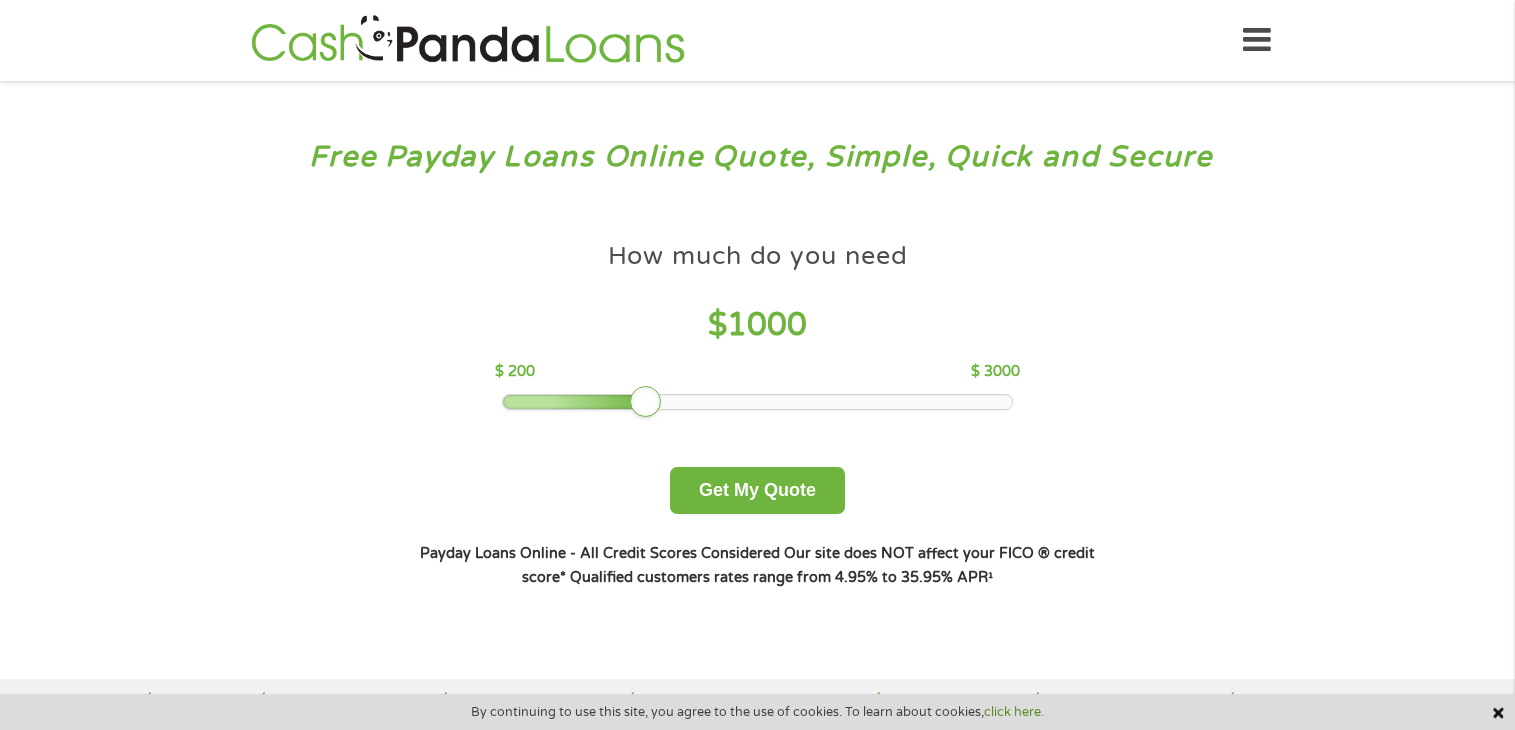 scroll, scrollTop: 0, scrollLeft: 0, axis: both 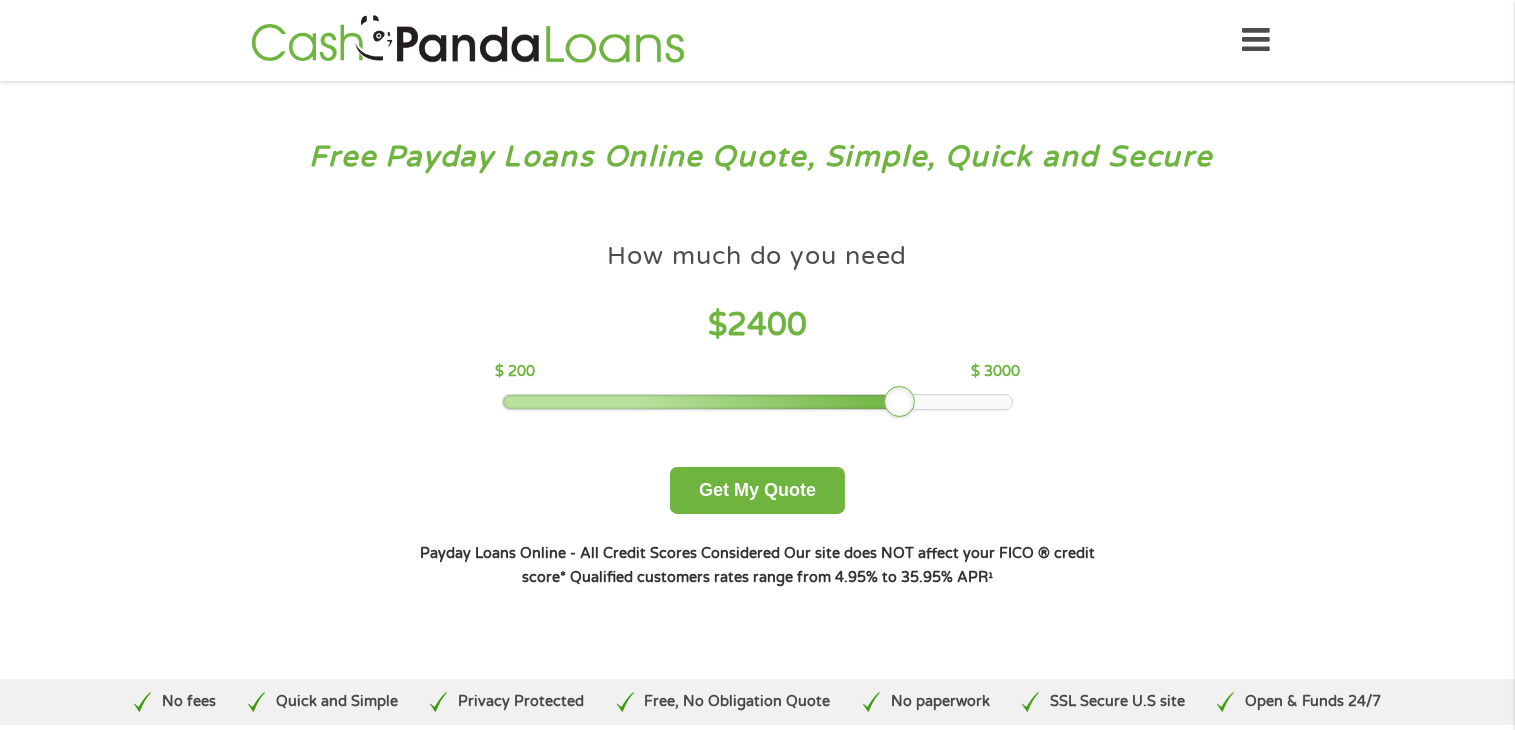drag, startPoint x: 649, startPoint y: 407, endPoint x: 930, endPoint y: 413, distance: 281.06406 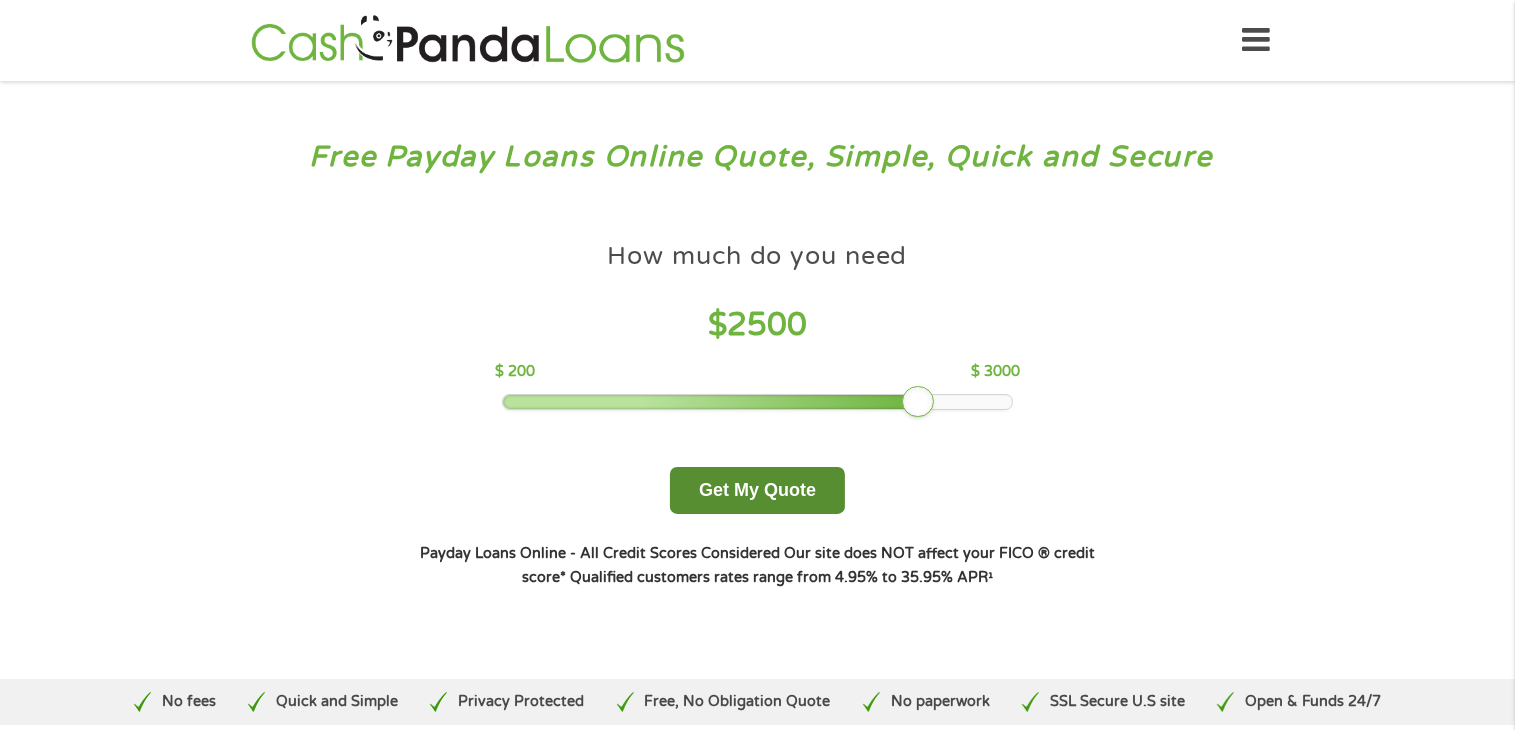 click on "Get My Quote" at bounding box center (757, 490) 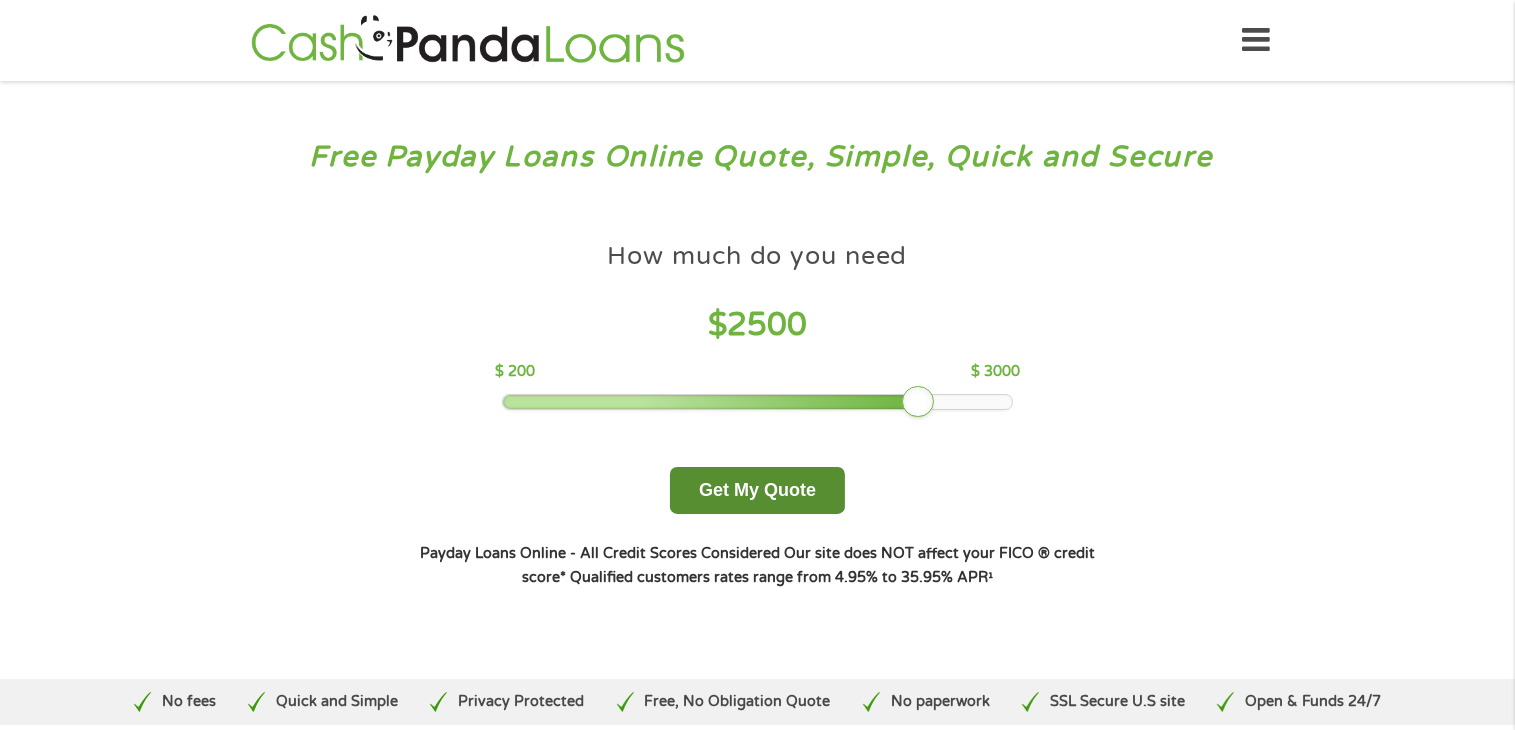 click on "Get My Quote" at bounding box center (757, 490) 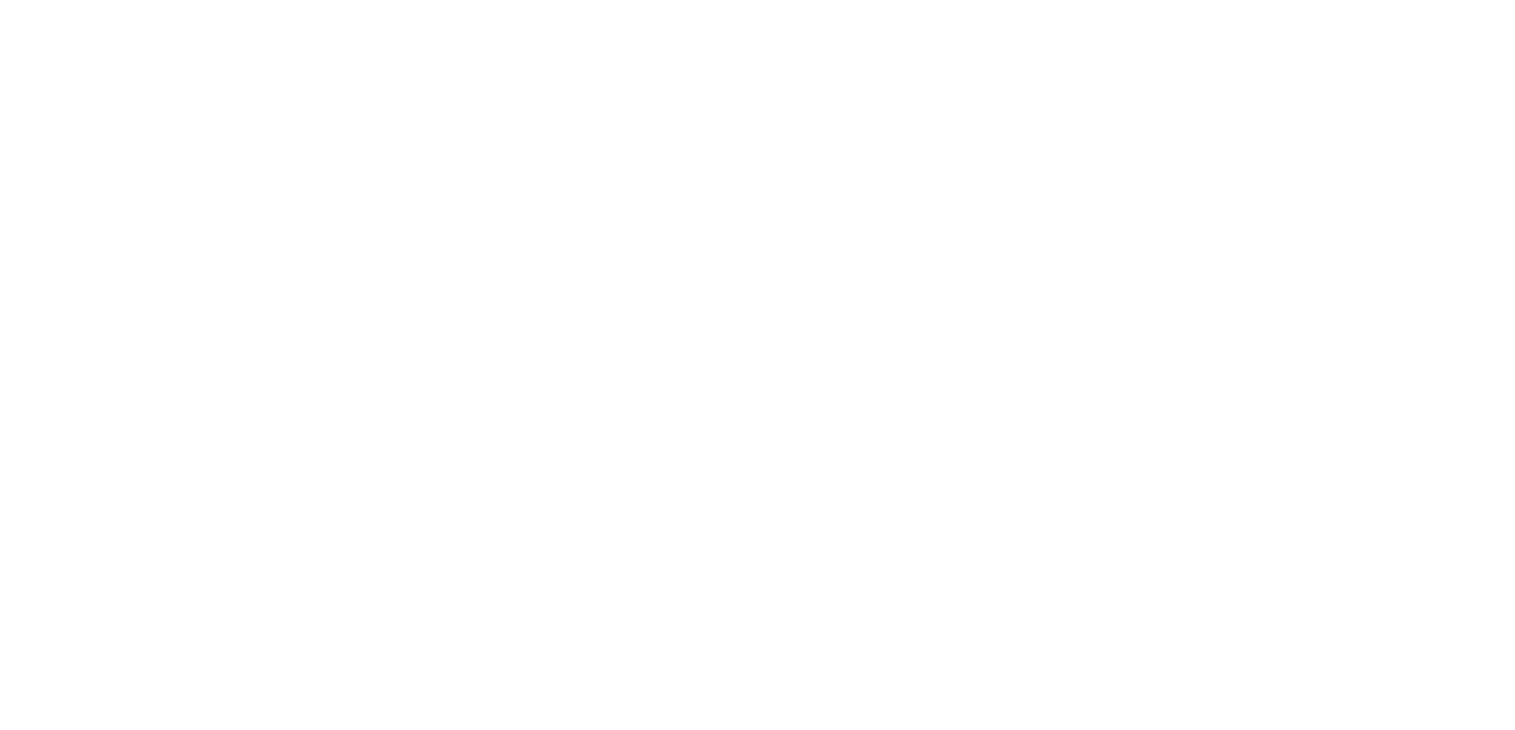 scroll, scrollTop: 0, scrollLeft: 0, axis: both 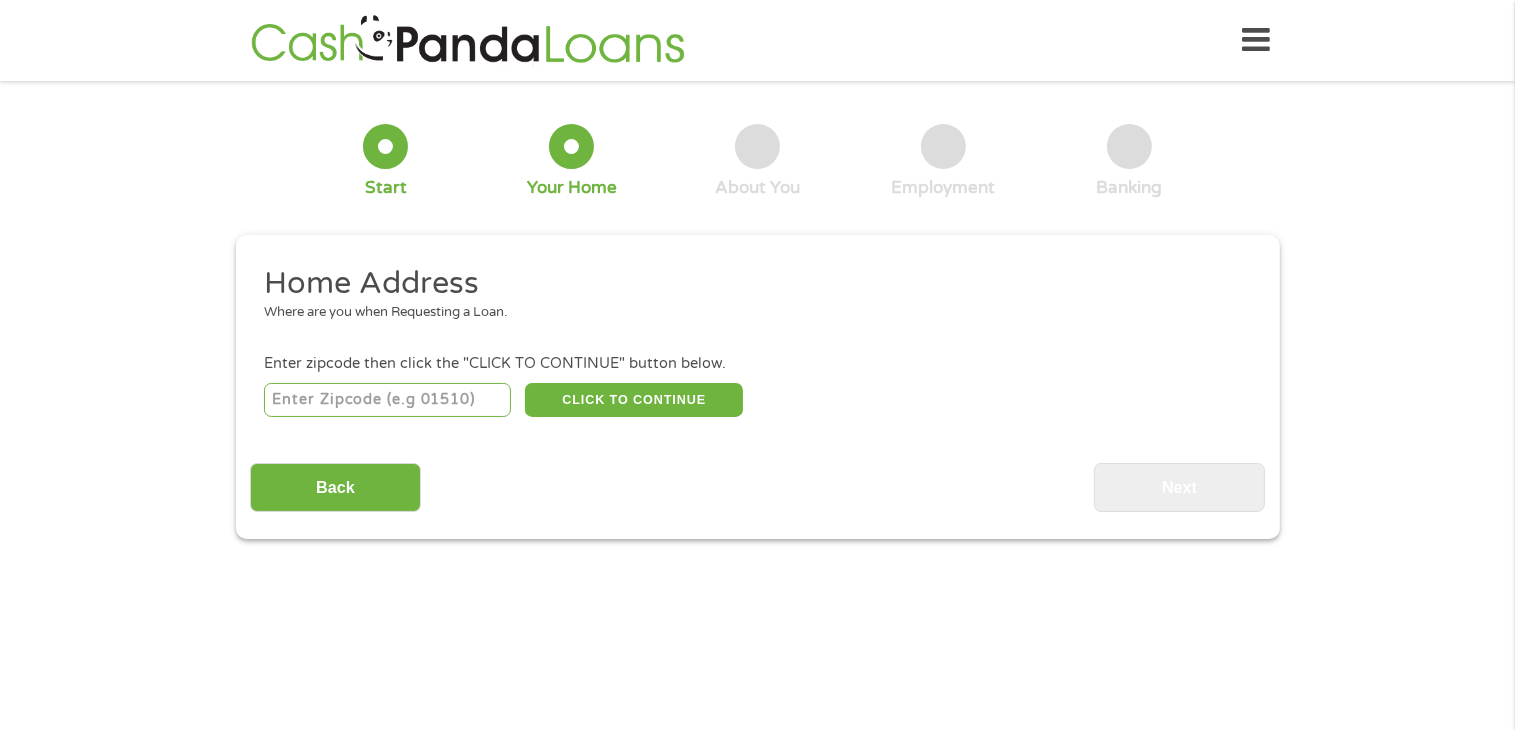 click at bounding box center [387, 400] 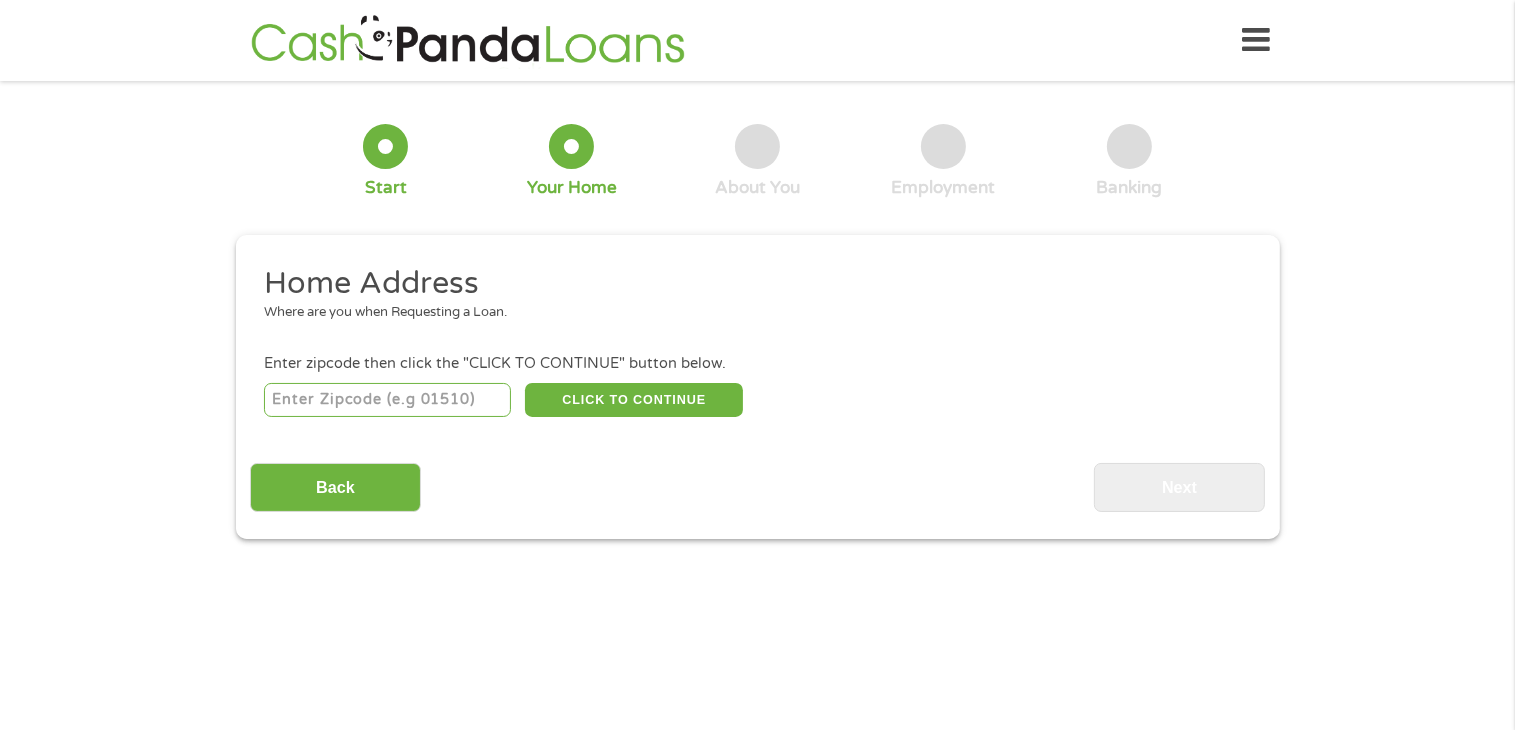 type on "[POSTAL_CODE]" 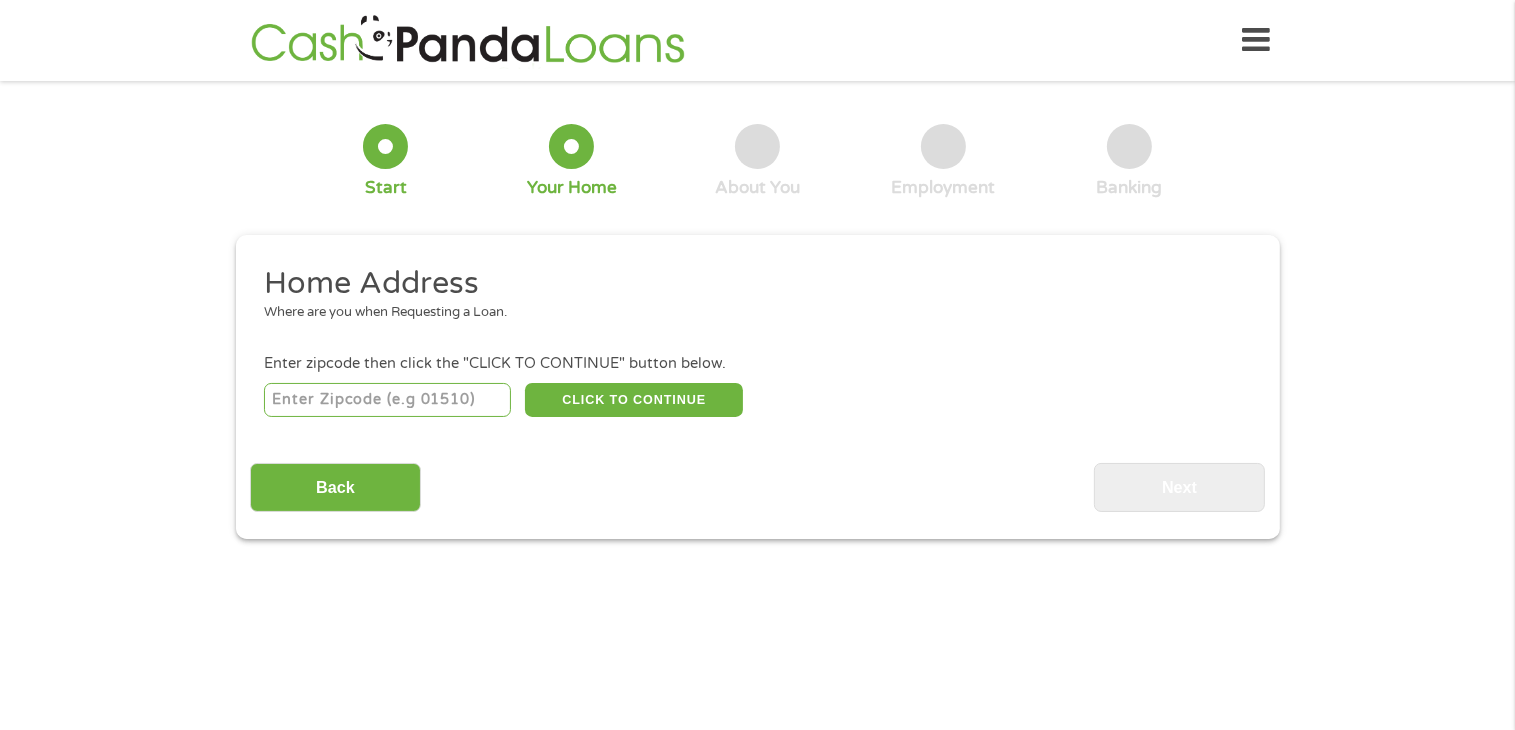 select on "Illinois" 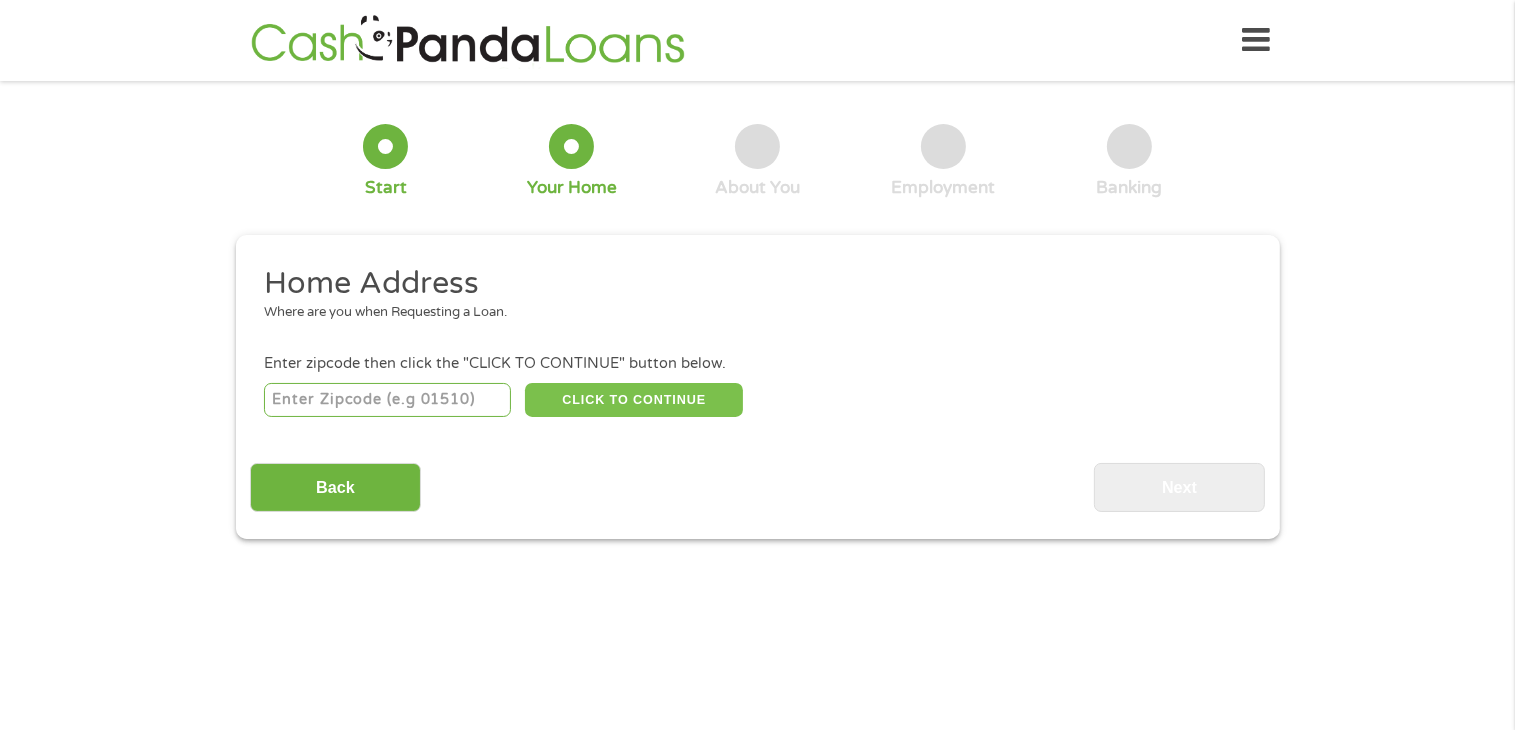 click on "CLICK TO CONTINUE" at bounding box center (634, 400) 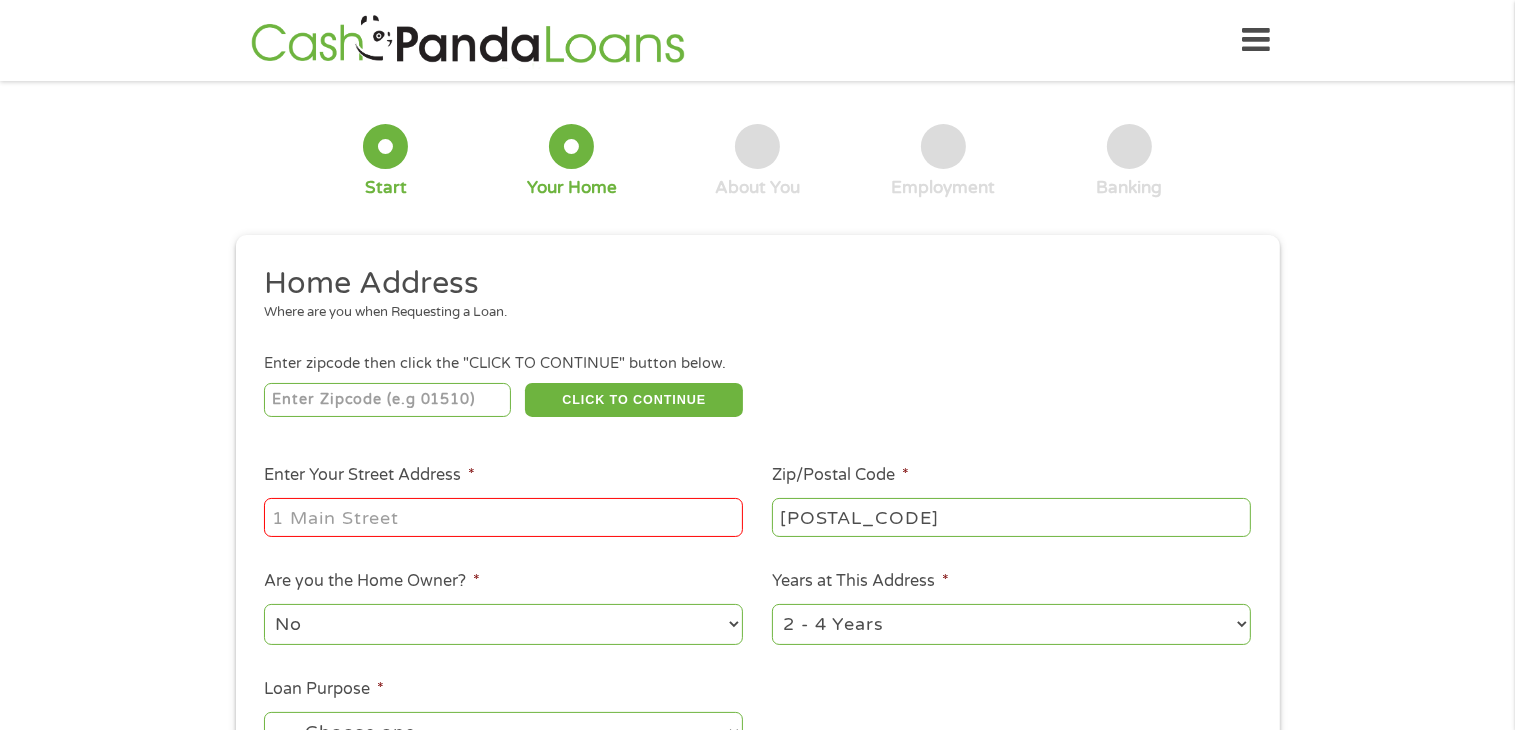 click on "Enter Your Street Address *" at bounding box center [503, 517] 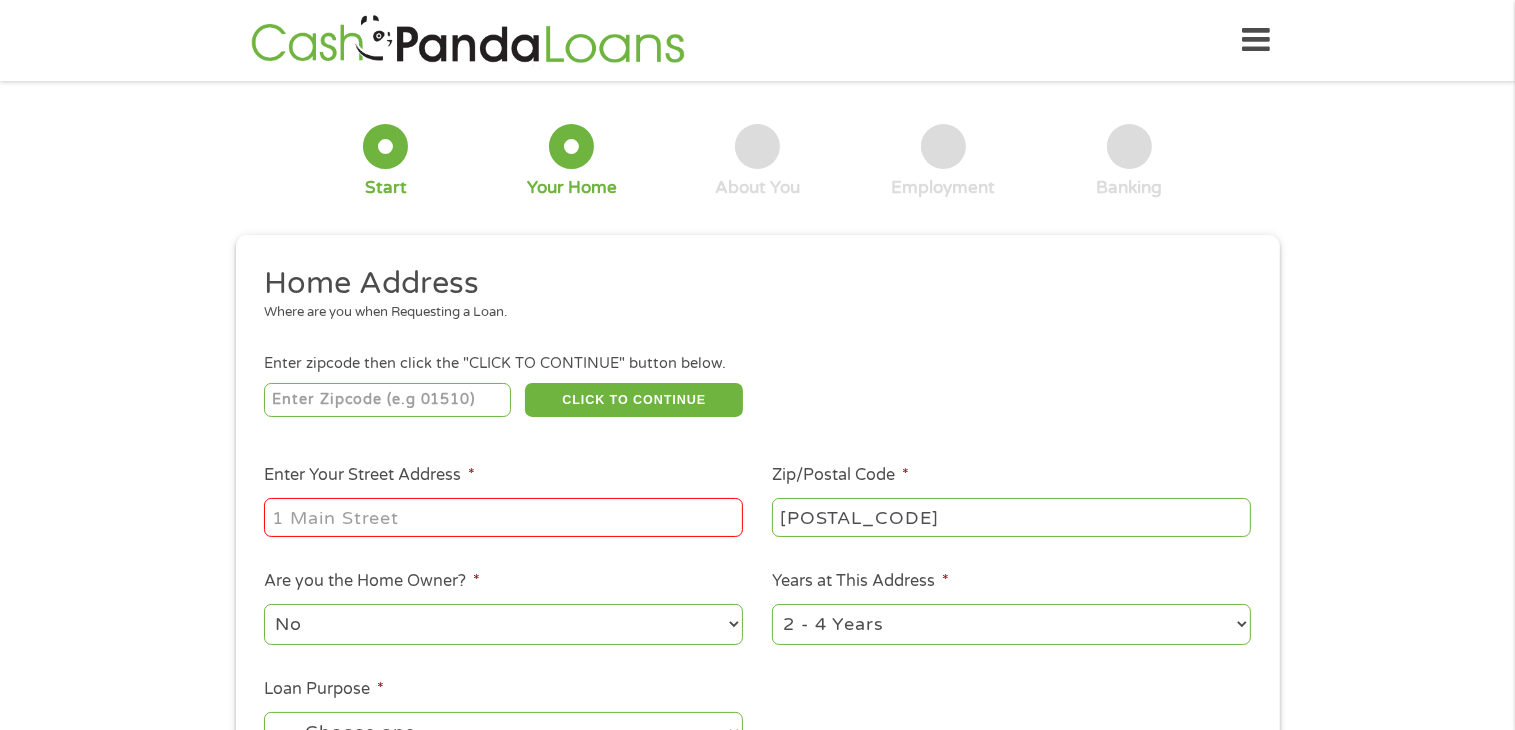 type on "[NUMBER] [STREET]" 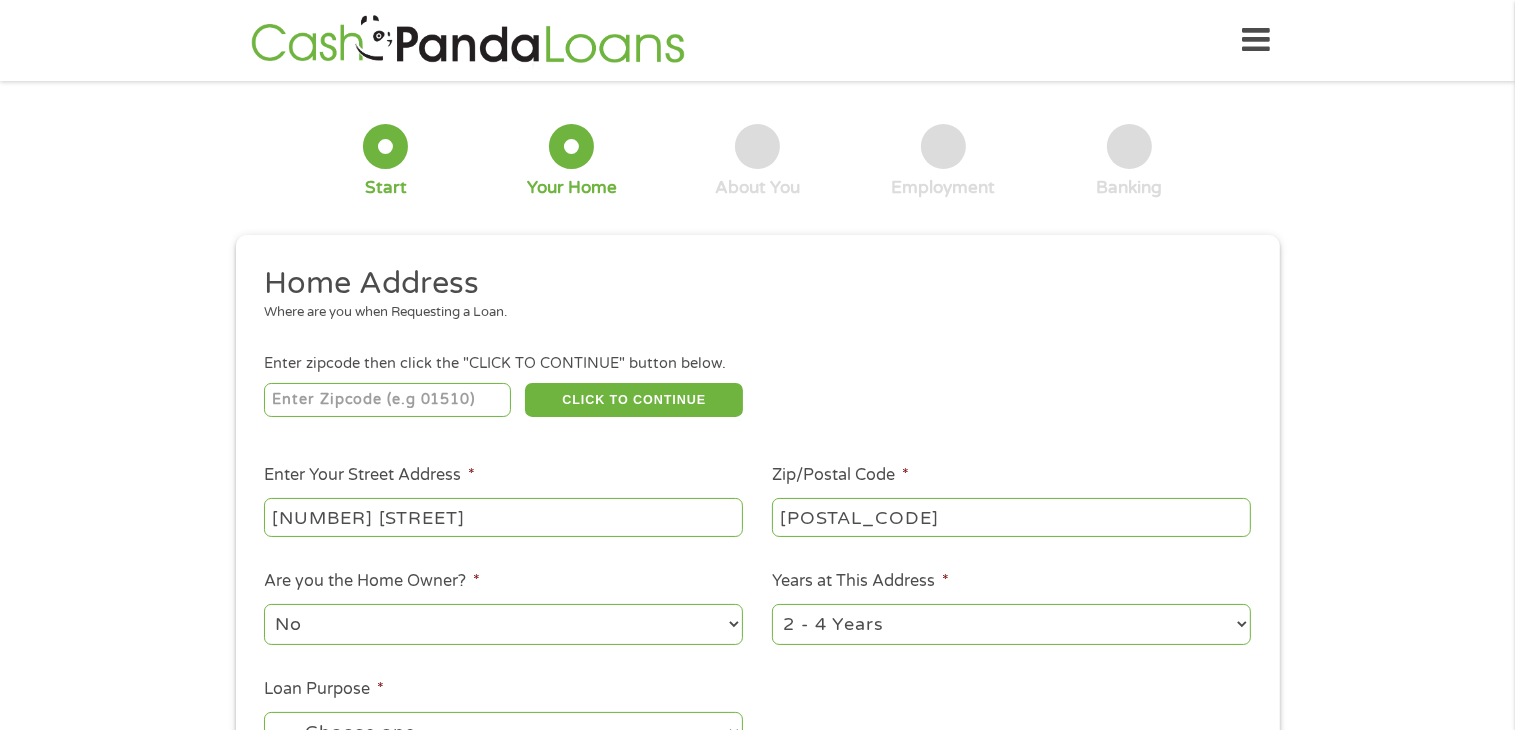 click on "Please recheck your Zipcode, it seems to be Incorrect Enter Your Street Address * [NUMBER] [STREET] Zip/Postal Code * [POSTAL_CODE] This field is hidden when viewing the form City * [CITY] This field is hidden when viewing the form State * Alabama Alaska Arizona Arkansas California Colorado Connecticut Delaware Florida Georgia Hawaii Idaho Illinois Indiana Iowa Kansas Kentucky Louisiana Maine Maryland Massachusetts Michigan Minnesota Mississippi Missouri Montana Nebraska Nevada New Hampshire New Jersey New Mexico North Carolina North Dakota Ohio Oklahoma Oregon Pennsylvania Rhode Island South Carolina South Dakota Tennessee Texas Utah Vermont Virginia Washington West Virginia Wisconsin Wyoming Are you the Home Owner? * No Yes Years at This Address * 1 Year or less 1 - 2 Years 2 - 4 Years Over 4 Years Loan Purpose * --- Choose one --- Pay Bills Debt Consolidation" at bounding box center [757, 531] 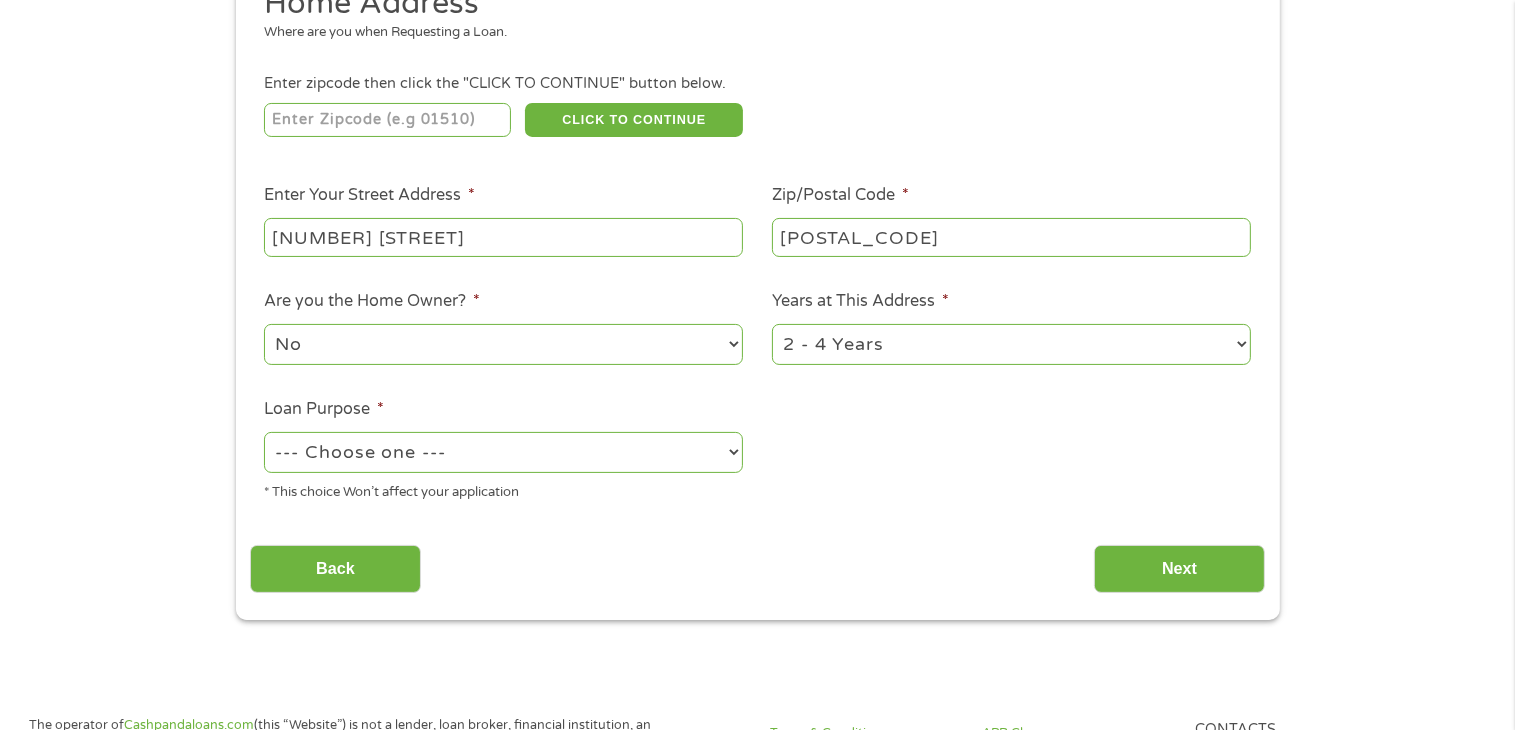 scroll, scrollTop: 320, scrollLeft: 0, axis: vertical 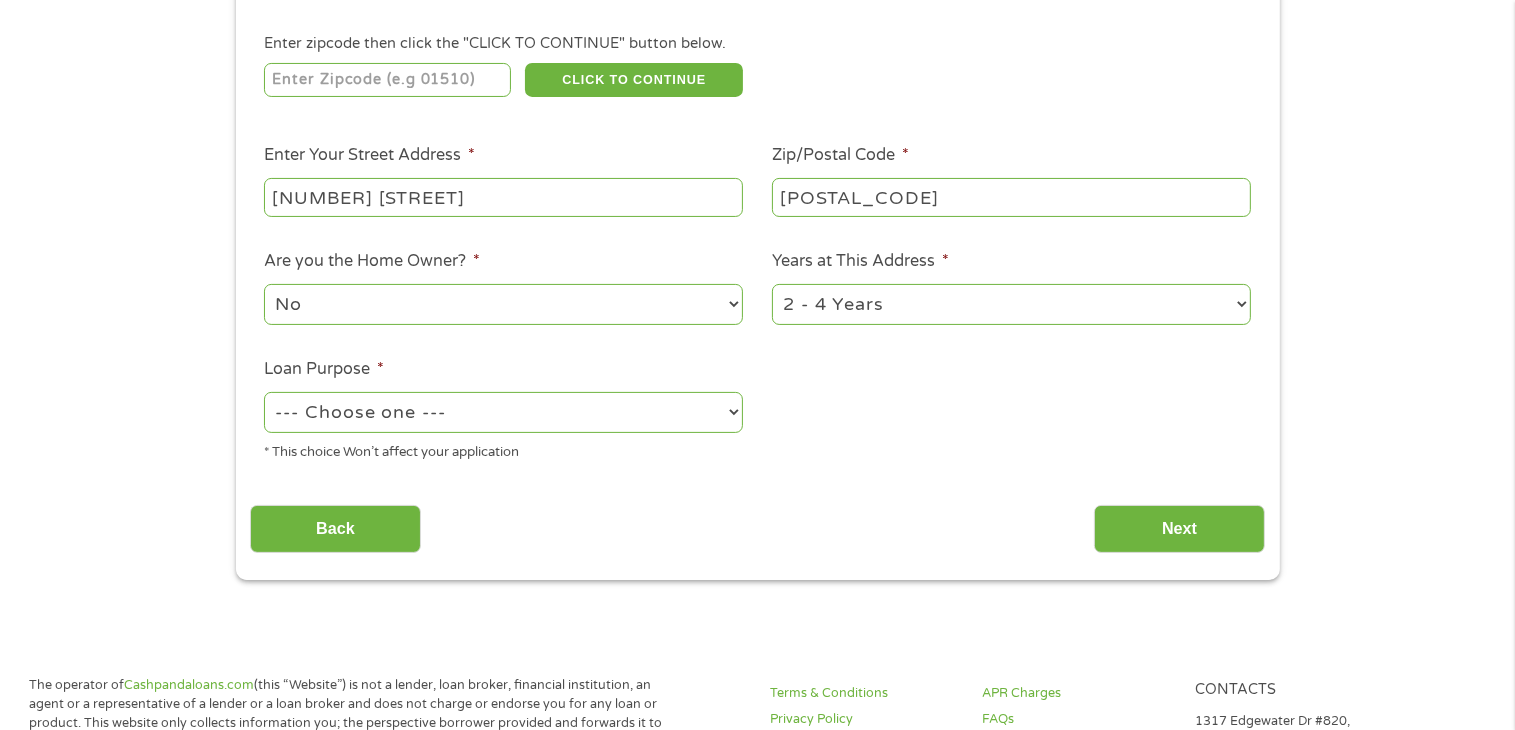 click on "--- Choose one --- Pay Bills Debt Consolidation Home Improvement Major Purchase Car Loan Short Term Cash Medical Expenses Other" at bounding box center [503, 412] 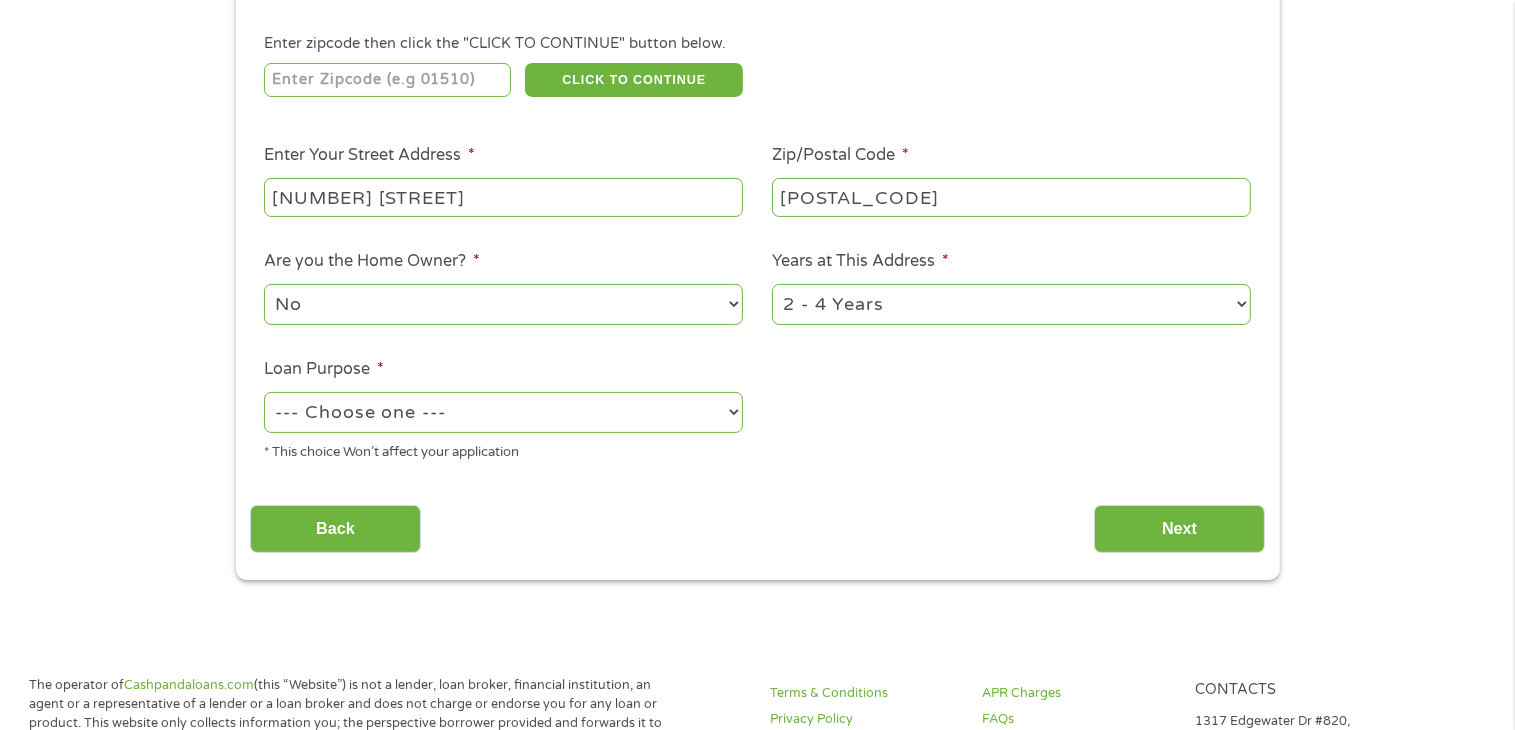 select on "majorpurchase" 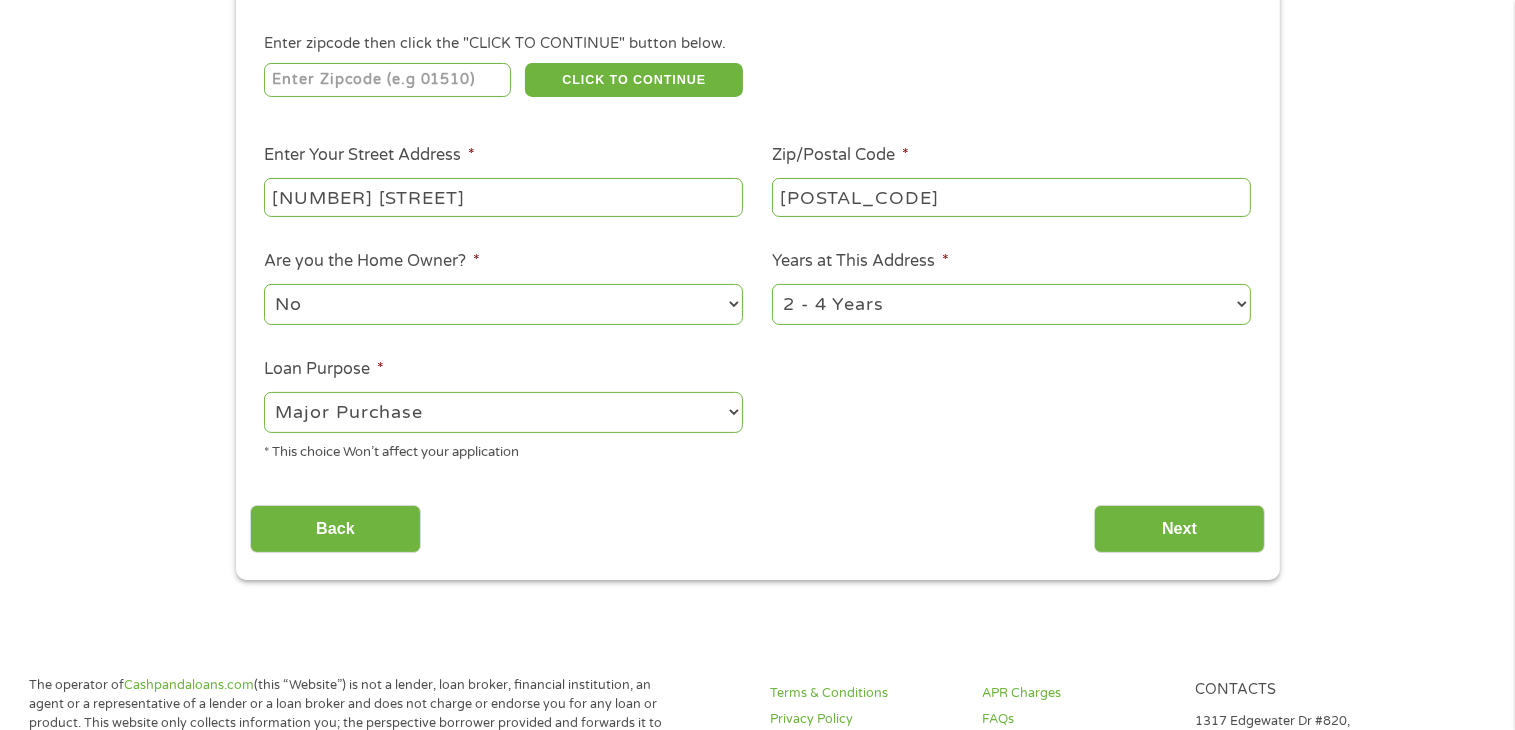 click on "--- Choose one --- Pay Bills Debt Consolidation Home Improvement Major Purchase Car Loan Short Term Cash Medical Expenses Other" at bounding box center (503, 412) 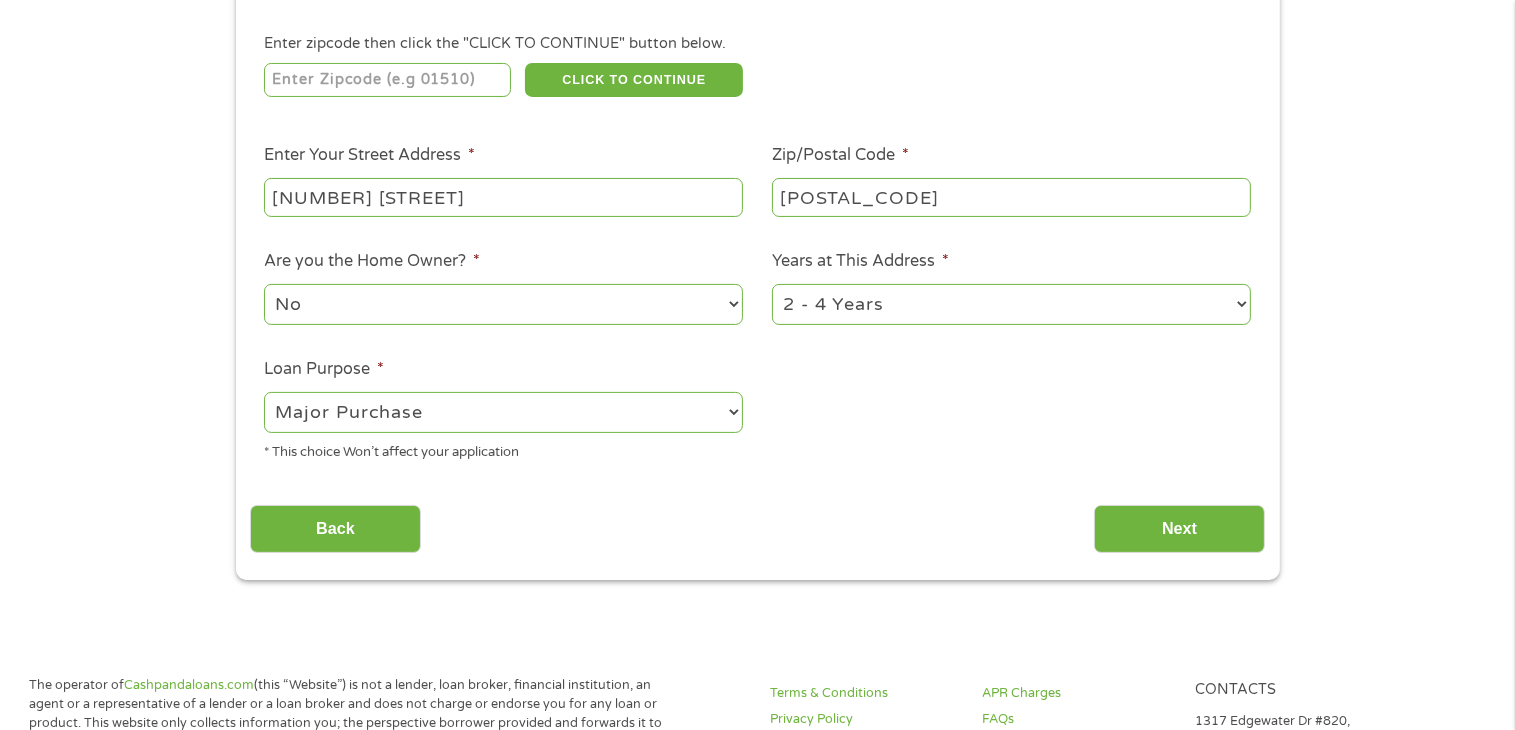 click on "--- Choose one --- Pay Bills Debt Consolidation Home Improvement Major Purchase Car Loan Short Term Cash Medical Expenses Other" at bounding box center (503, 412) 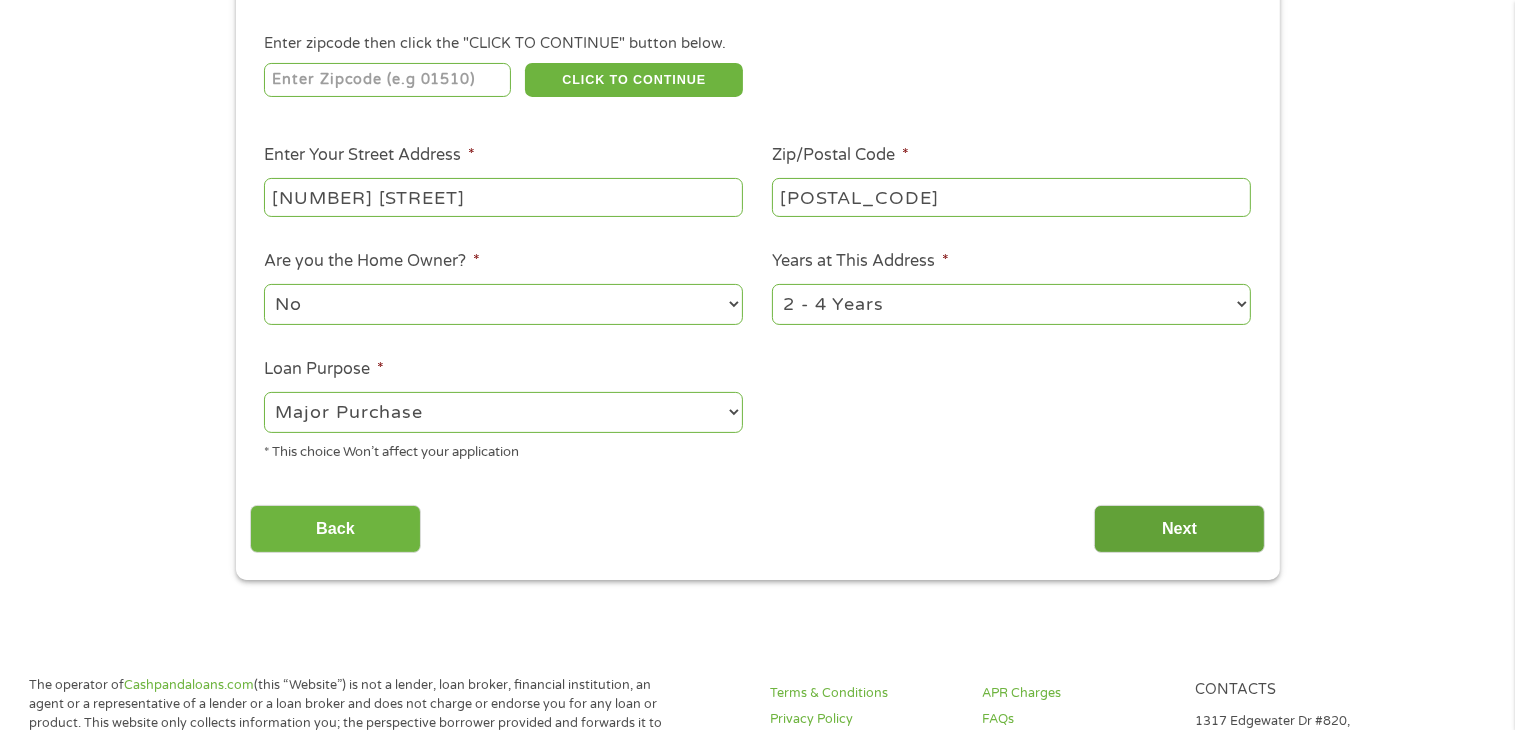 click on "Next" at bounding box center (1179, 529) 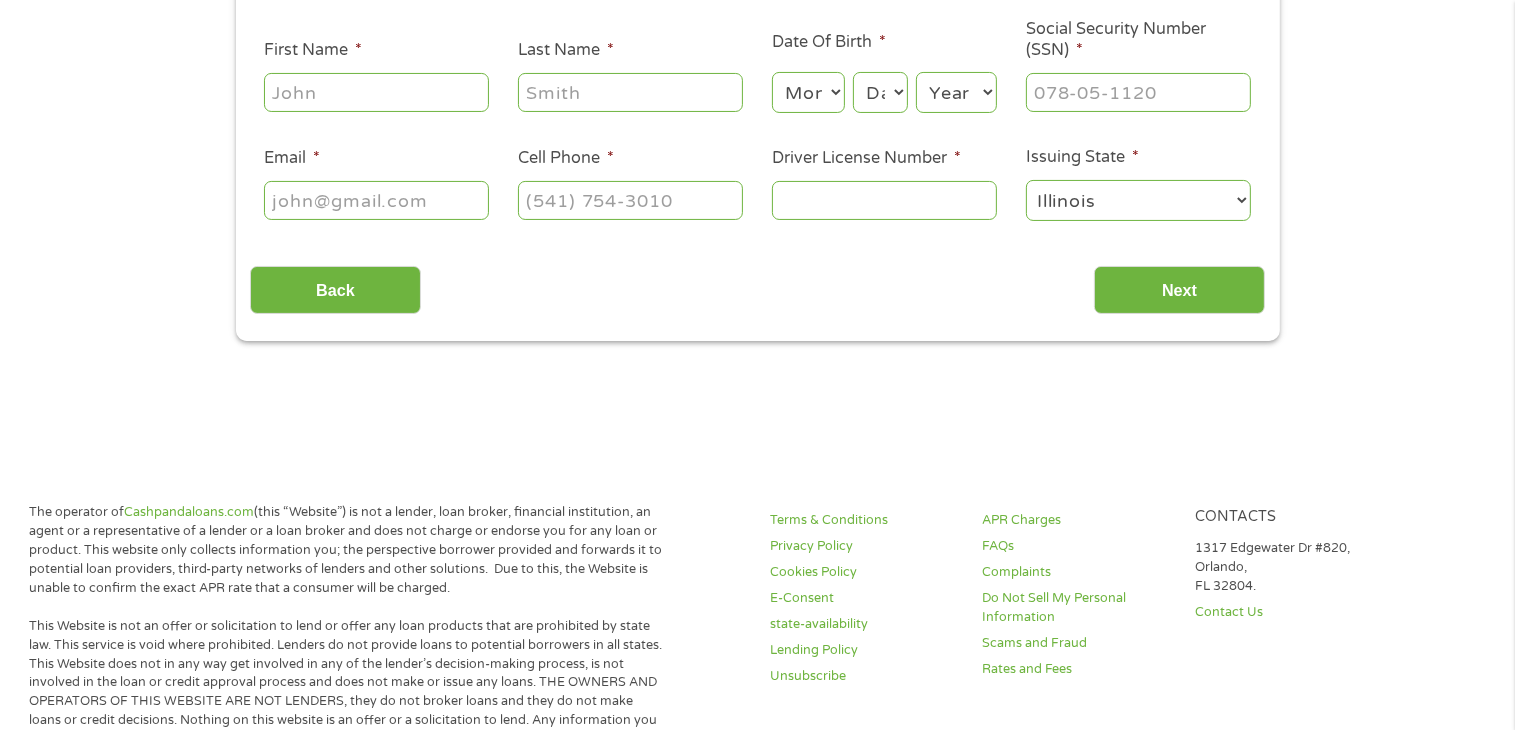 scroll, scrollTop: 0, scrollLeft: 0, axis: both 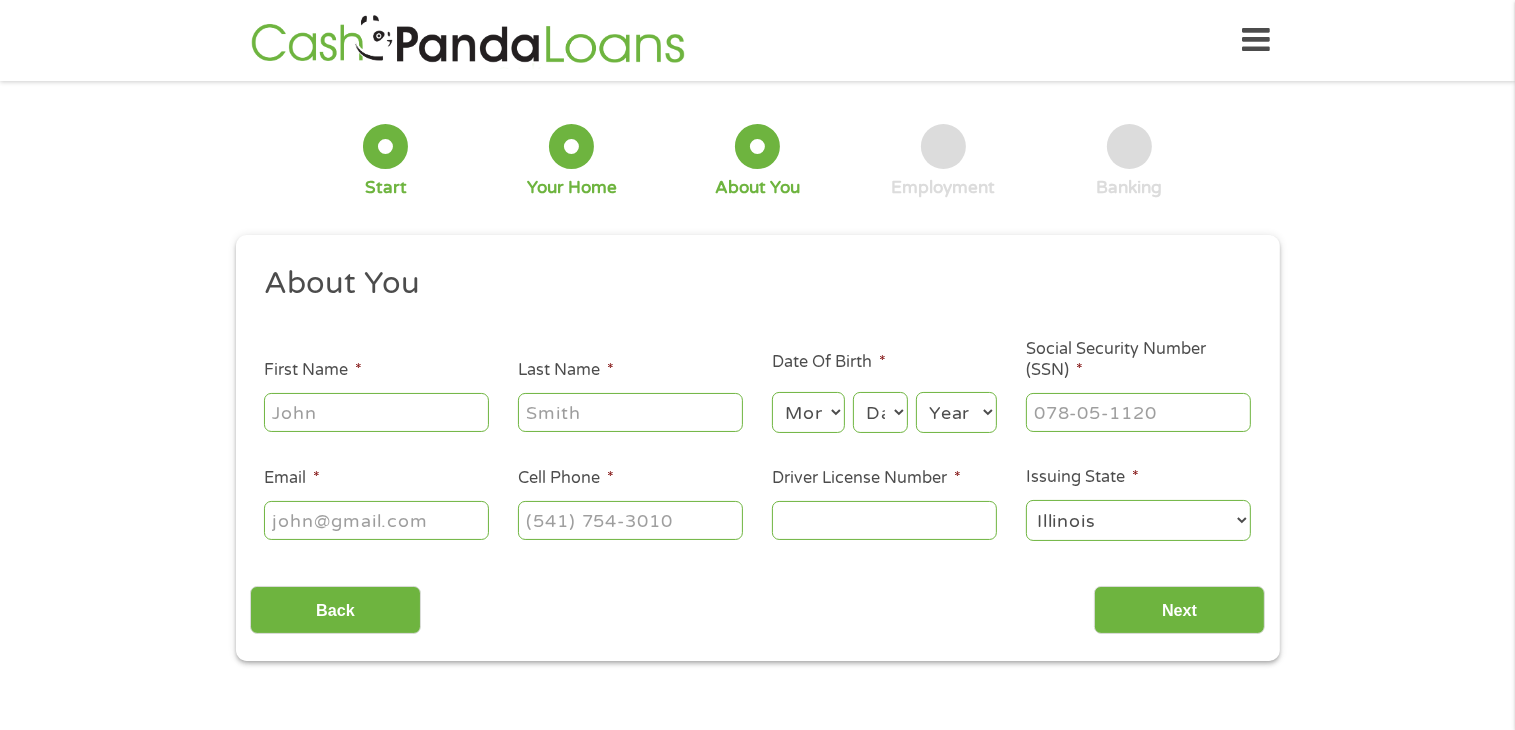 click on "First Name *" at bounding box center [376, 412] 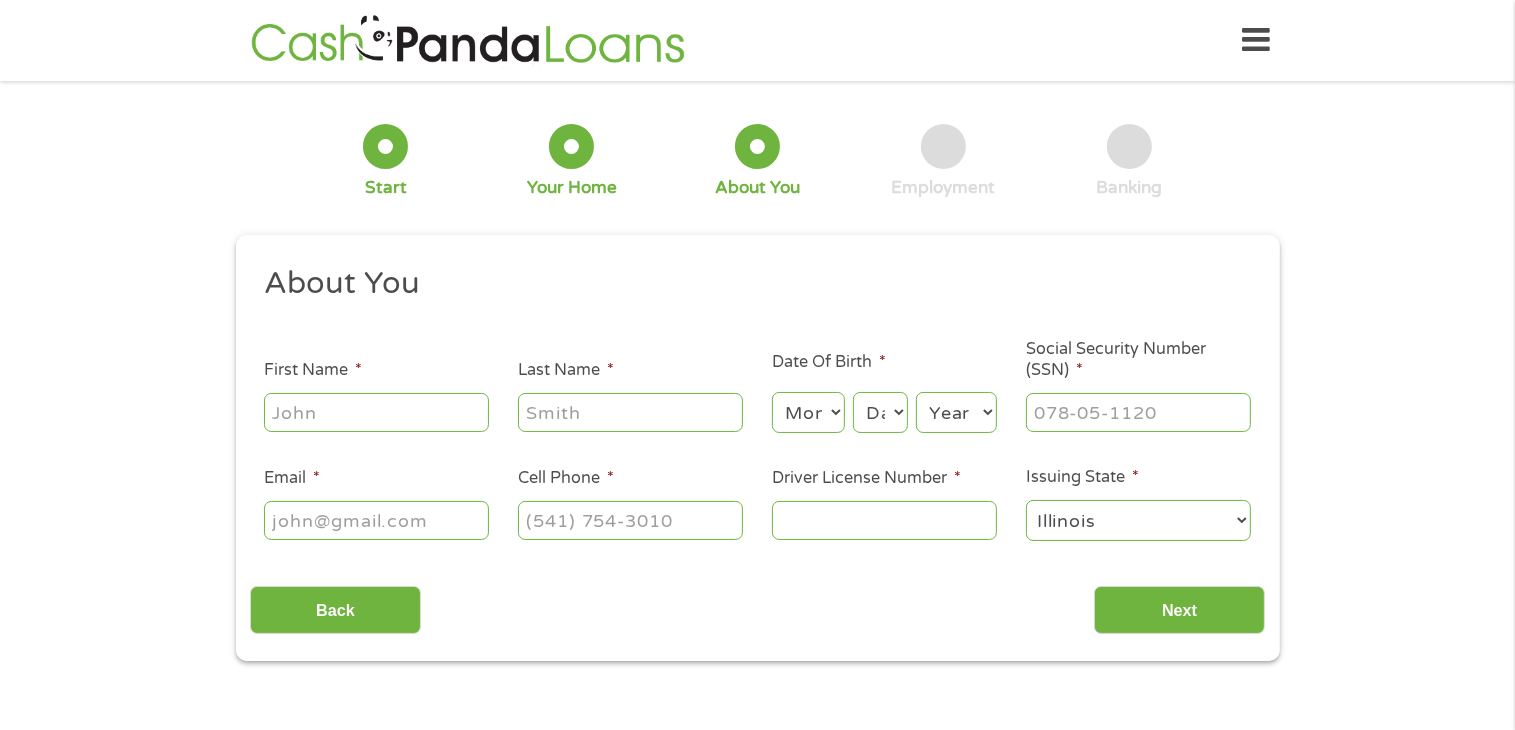 type on "[FIRST_NAME]" 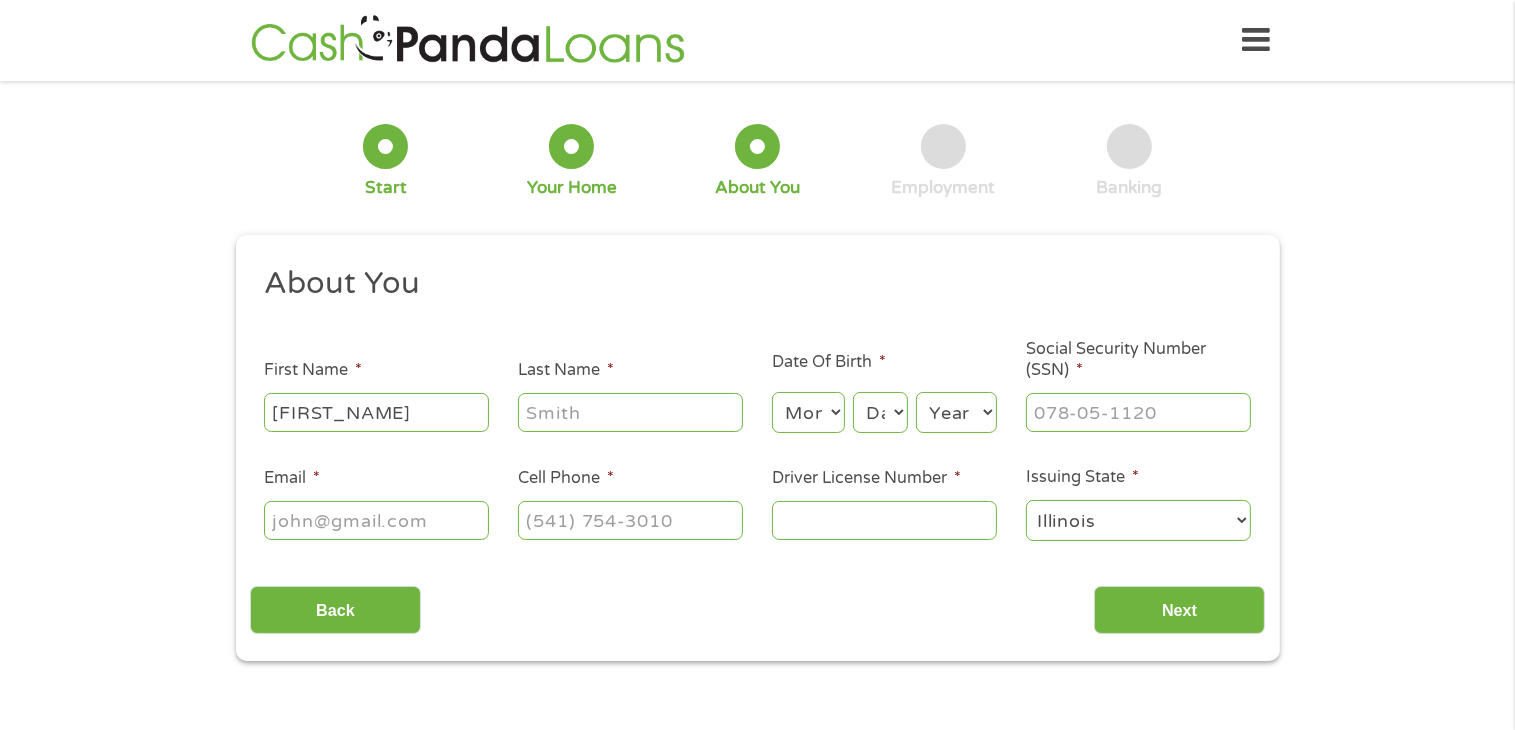type on "[LAST_NAME]" 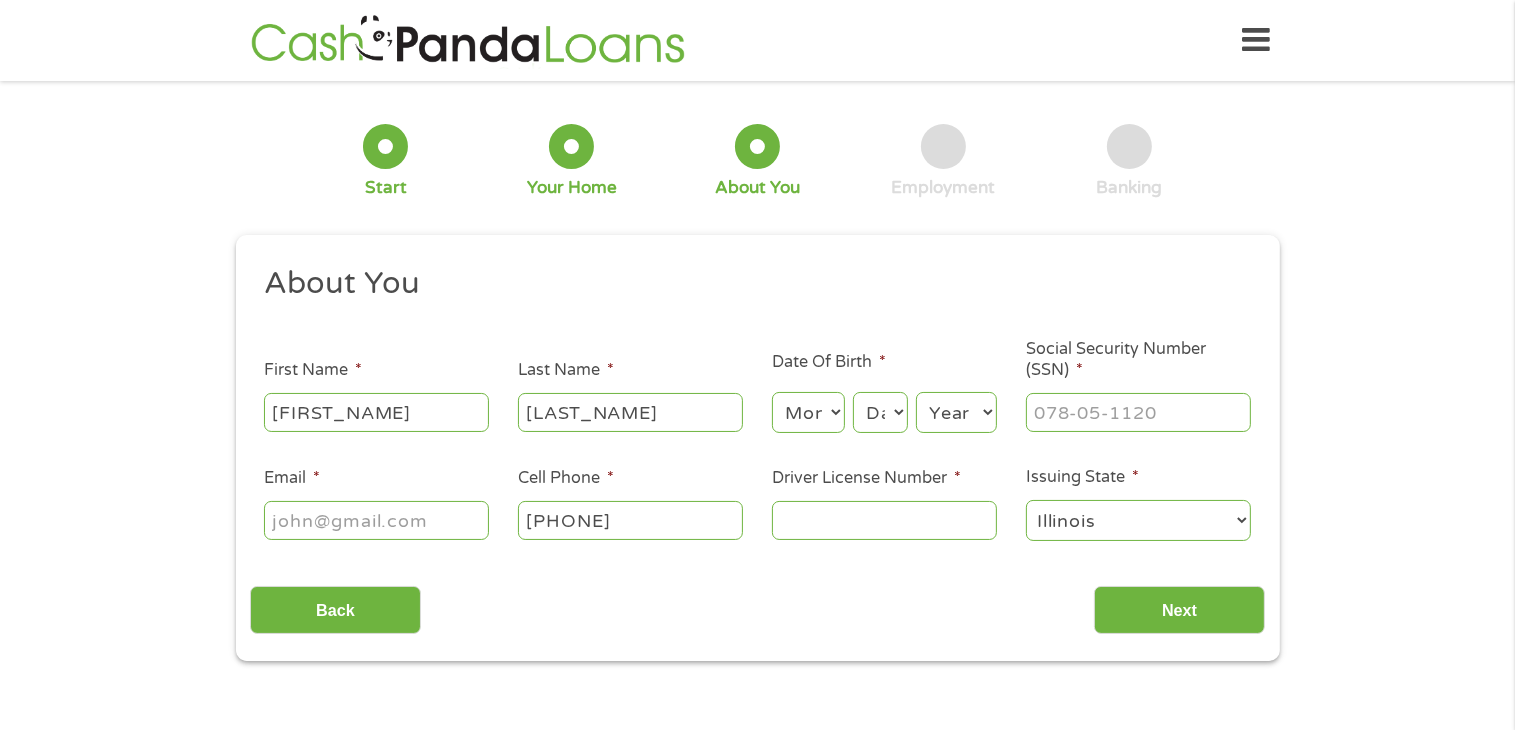 type on "[PHONE]" 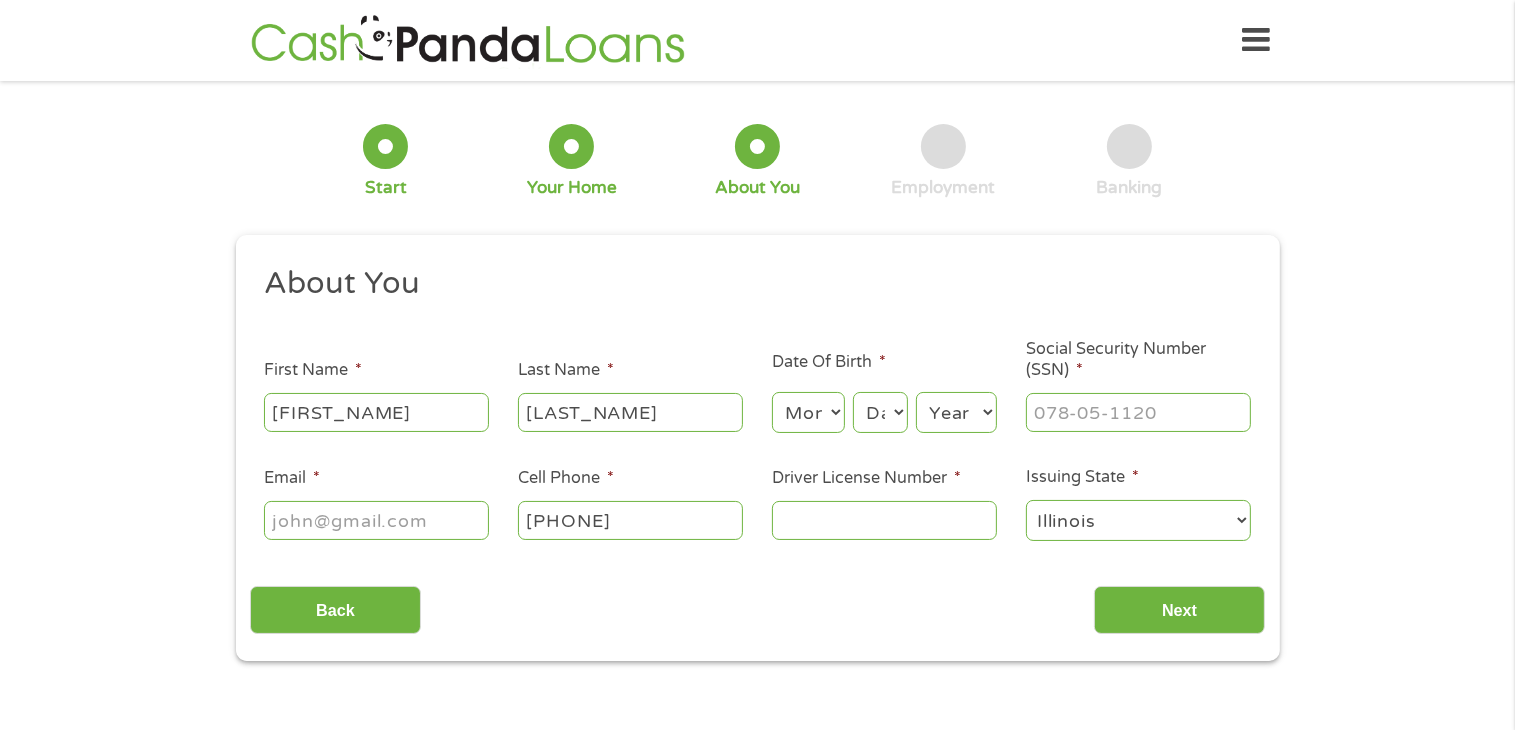 select on "8" 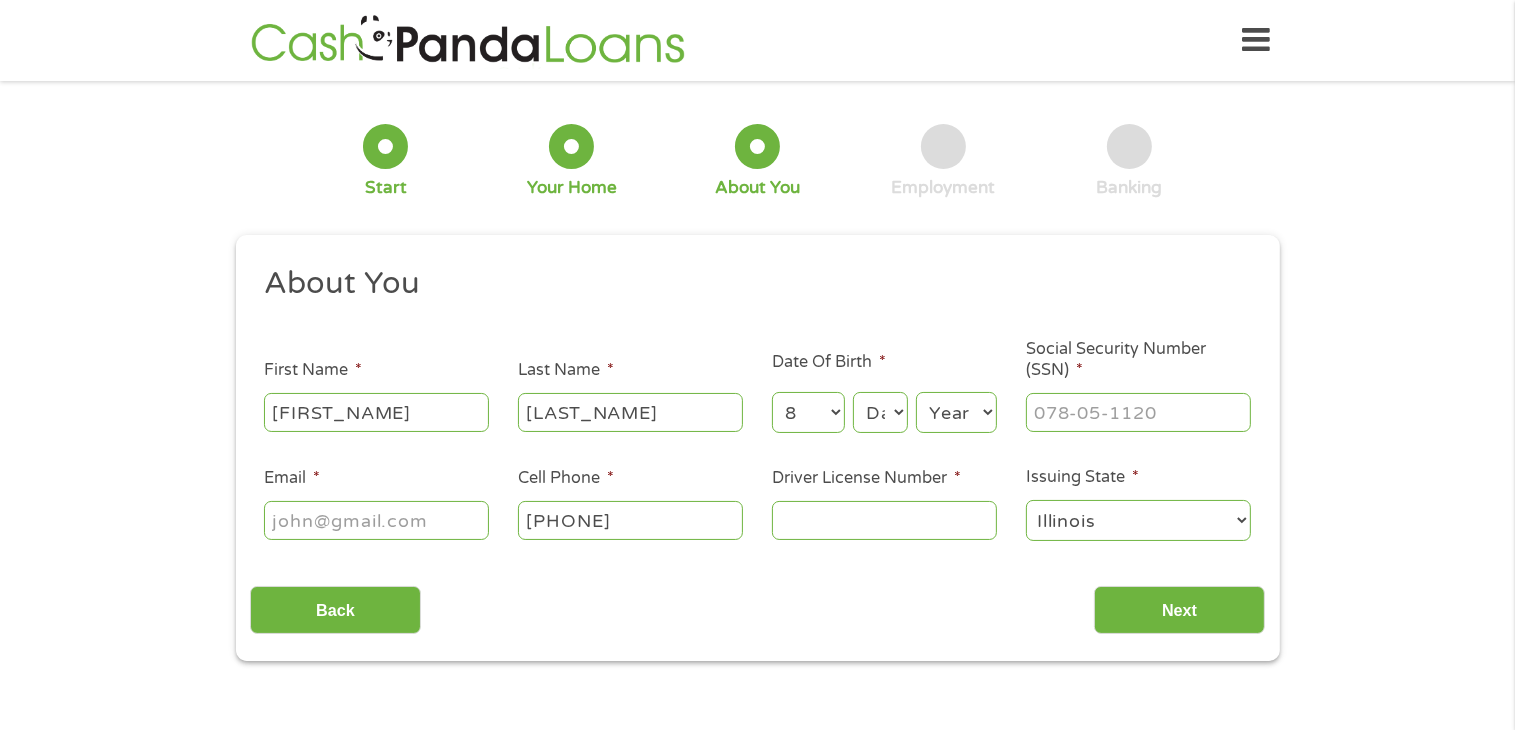 click on "Month 1 2 3 4 5 6 7 8 9 10 11 12" at bounding box center (808, 412) 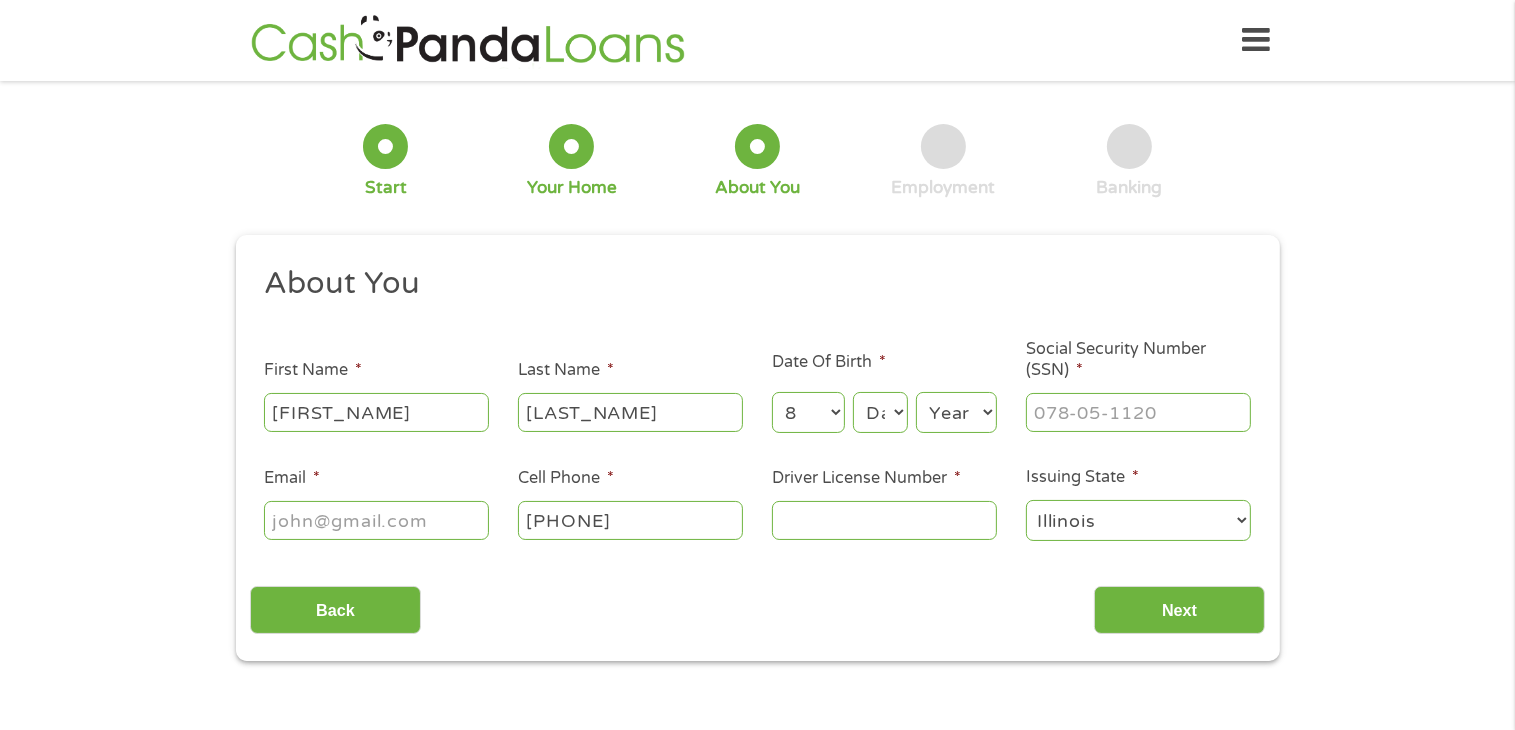 click on "Day 1 2 3 4 5 6 7 8 9 10 11 12 13 14 15 16 17 18 19 20 21 22 23 24 25 26 27 28 29 30 31" at bounding box center [880, 412] 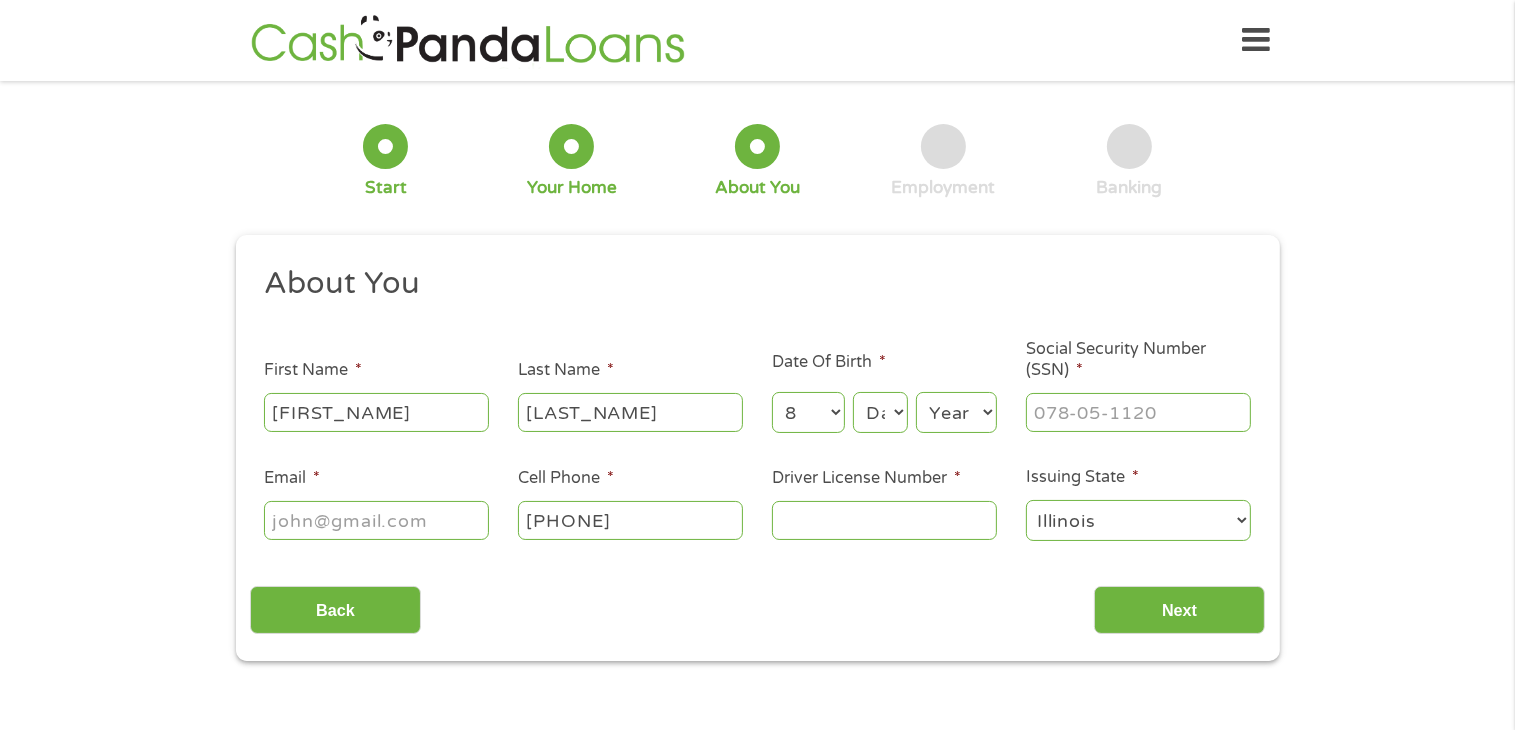 select on "30" 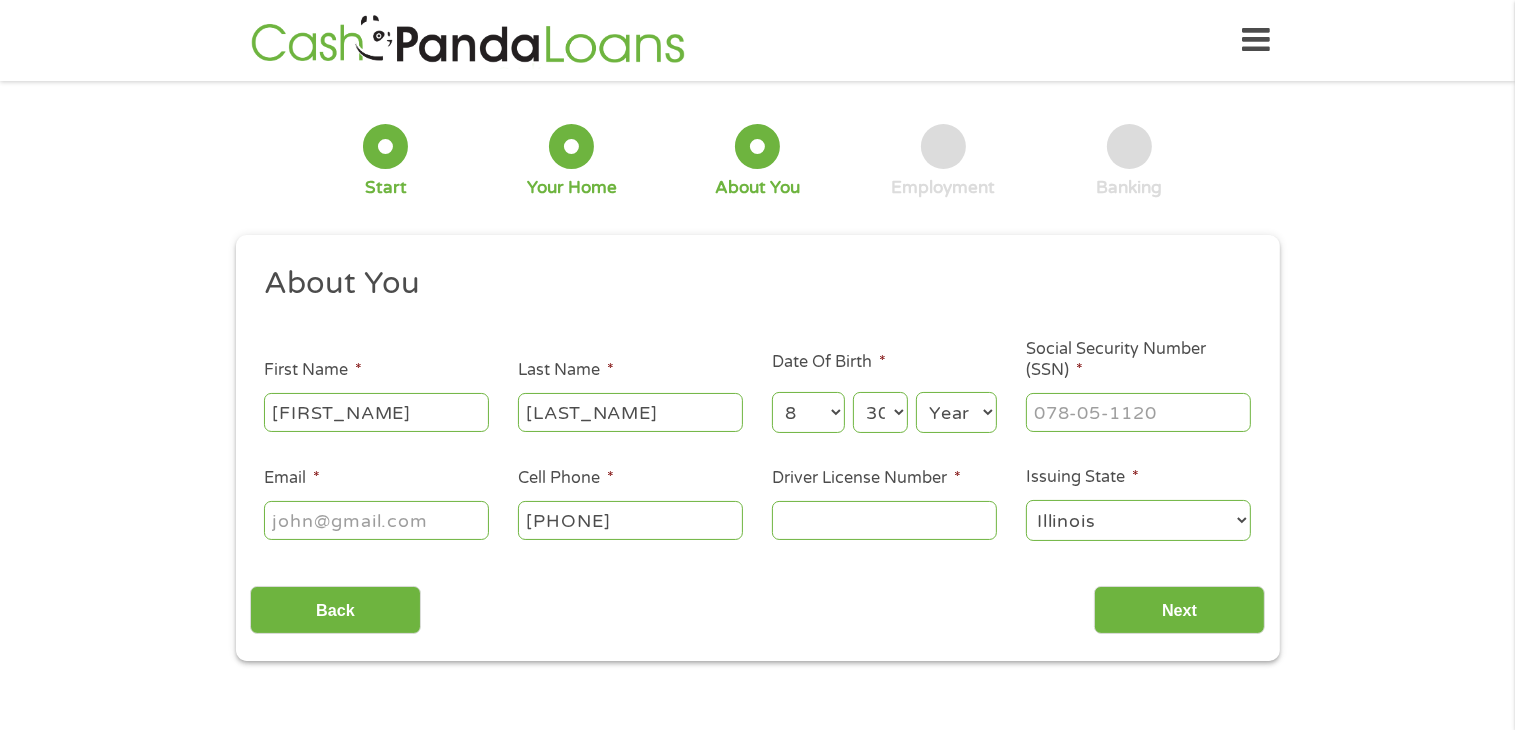 click on "Day 1 2 3 4 5 6 7 8 9 10 11 12 13 14 15 16 17 18 19 20 21 22 23 24 25 26 27 28 29 30 31" at bounding box center [880, 412] 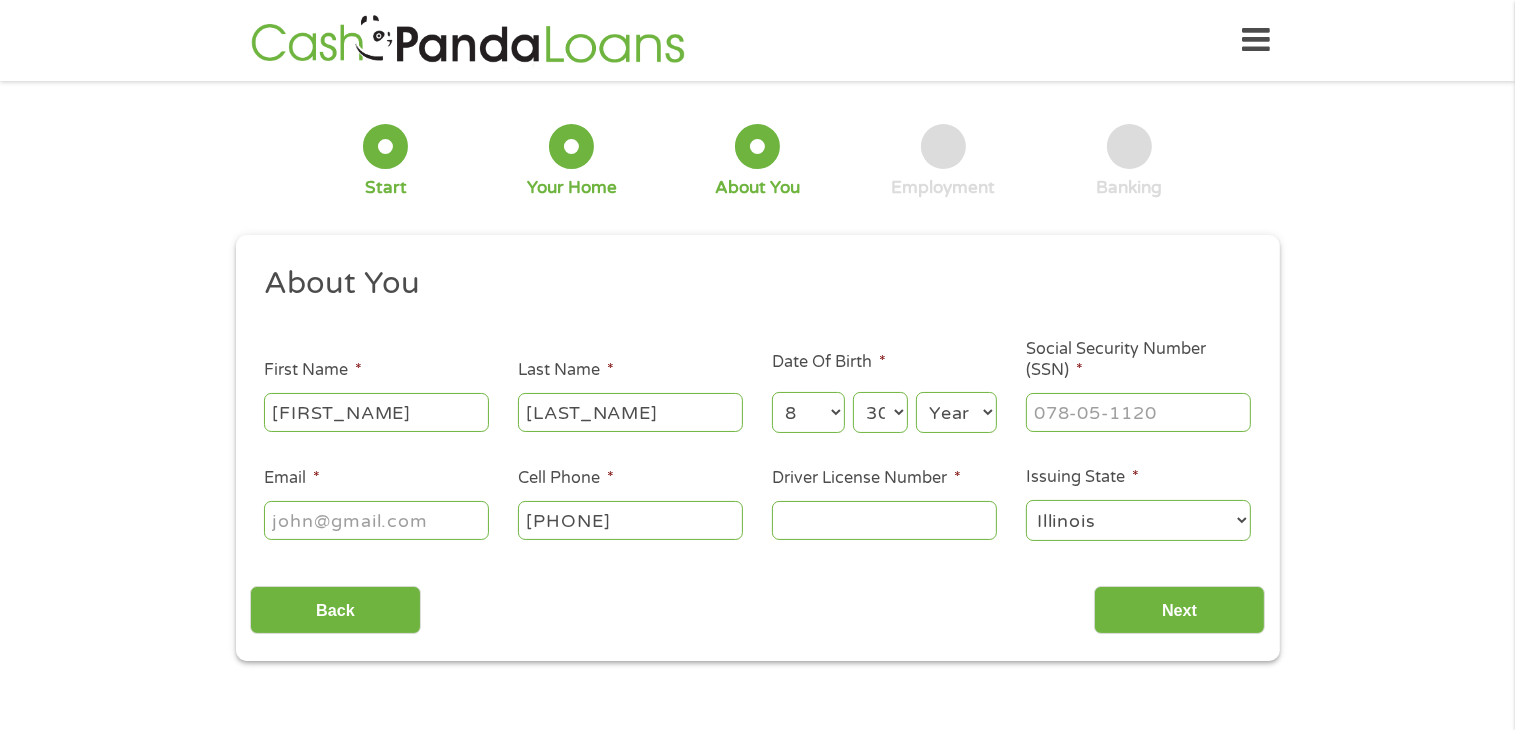 click on "Year 2007 2006 2005 2004 2003 2002 2001 2000 1999 1998 1997 1996 1995 1994 1993 1992 1991 1990 1989 1988 1987 1986 1985 1984 1983 1982 1981 1980 1979 1978 1977 1976 1975 1974 1973 1972 1971 1970 1969 1968 1967 1966 1965 1964 1963 1962 1961 1960 1959 1958 1957 1956 1955 1954 1953 1952 1951 1950 1949 1948 1947 1946 1945 1944 1943 1942 1941 1940 1939 1938 1937 1936 1935 1934 1933 1932 1931 1930 1929 1928 1927 1926 1925 1924 1923 1922 1921 1920" at bounding box center [956, 412] 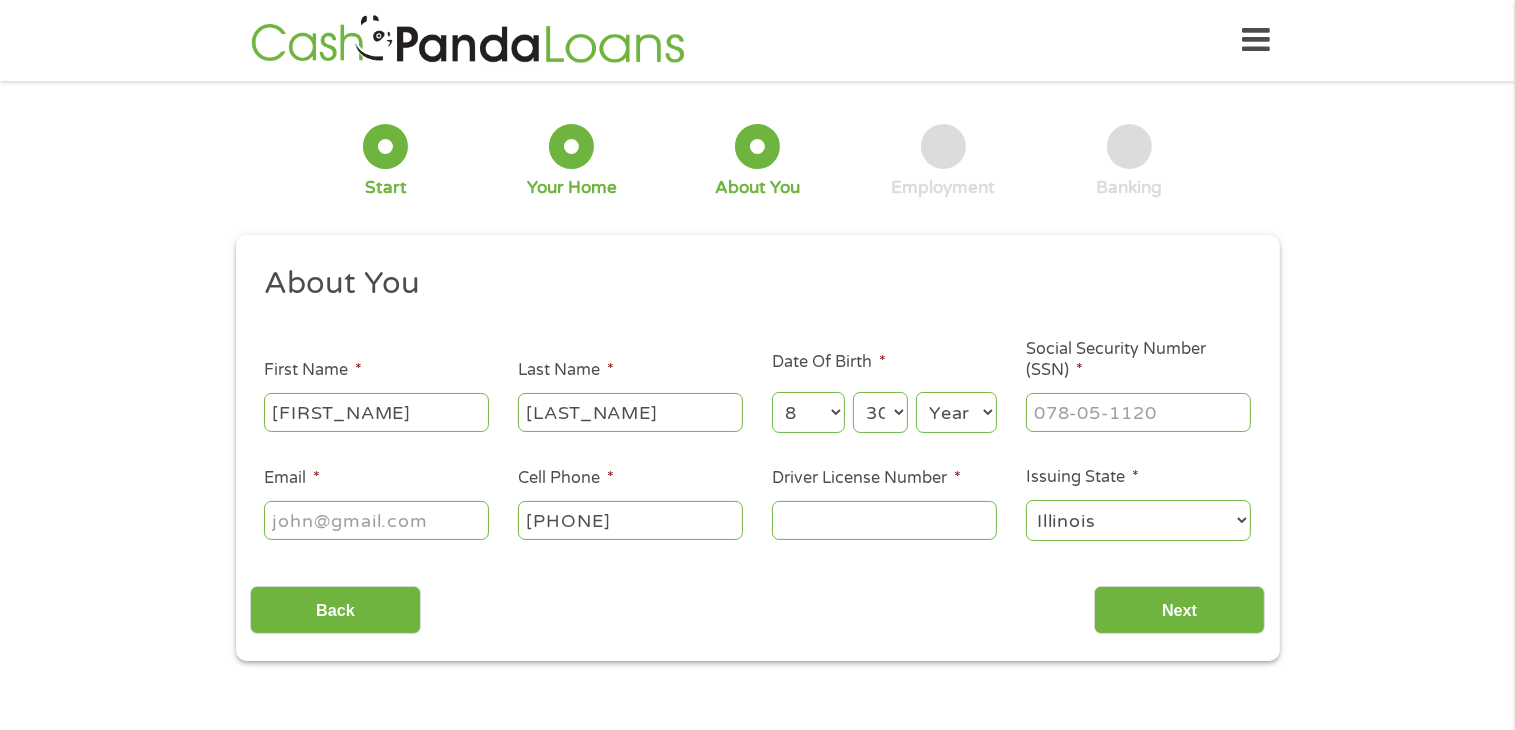 select on "1976" 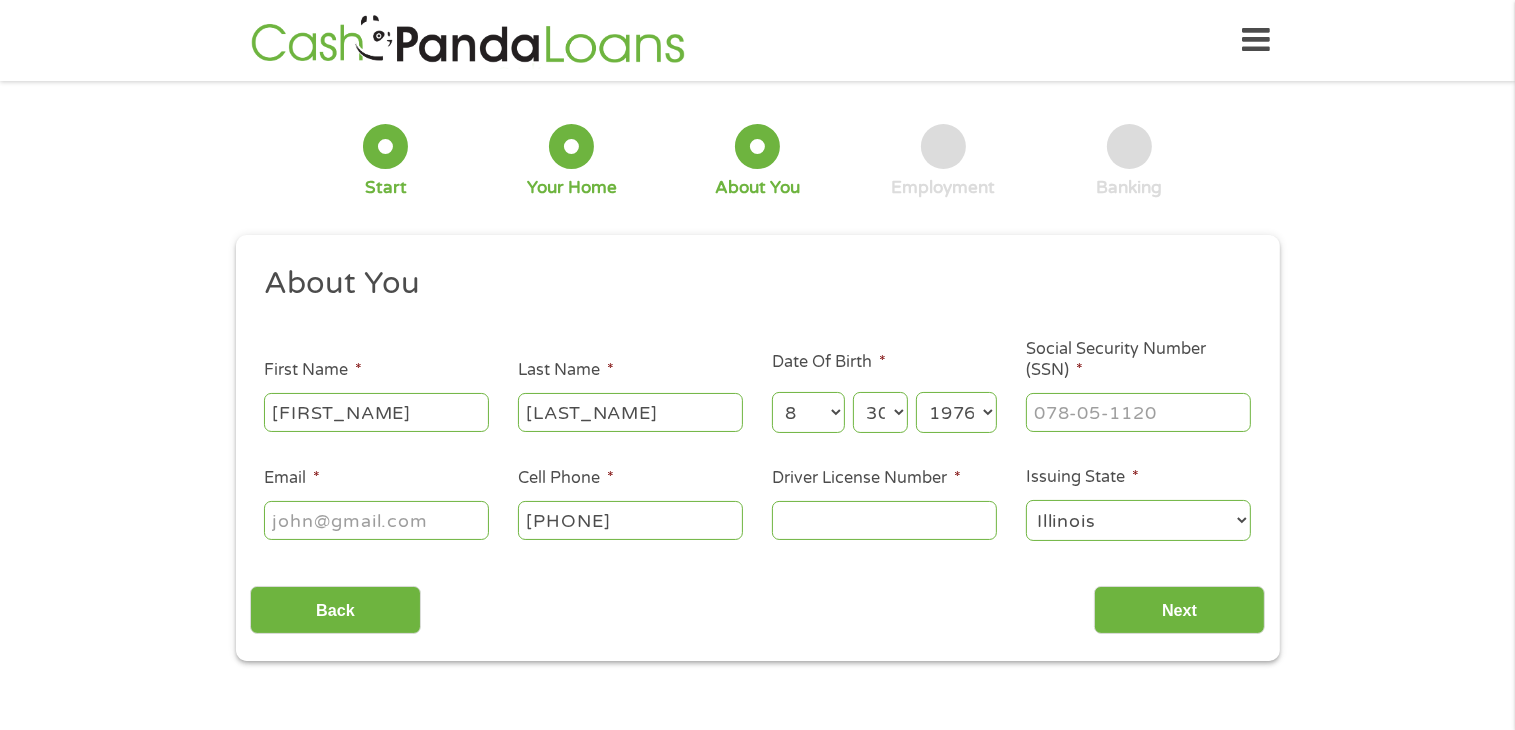 click on "Year 2007 2006 2005 2004 2003 2002 2001 2000 1999 1998 1997 1996 1995 1994 1993 1992 1991 1990 1989 1988 1987 1986 1985 1984 1983 1982 1981 1980 1979 1978 1977 1976 1975 1974 1973 1972 1971 1970 1969 1968 1967 1966 1965 1964 1963 1962 1961 1960 1959 1958 1957 1956 1955 1954 1953 1952 1951 1950 1949 1948 1947 1946 1945 1944 1943 1942 1941 1940 1939 1938 1937 1936 1935 1934 1933 1932 1931 1930 1929 1928 1927 1926 1925 1924 1923 1922 1921 1920" at bounding box center (956, 412) 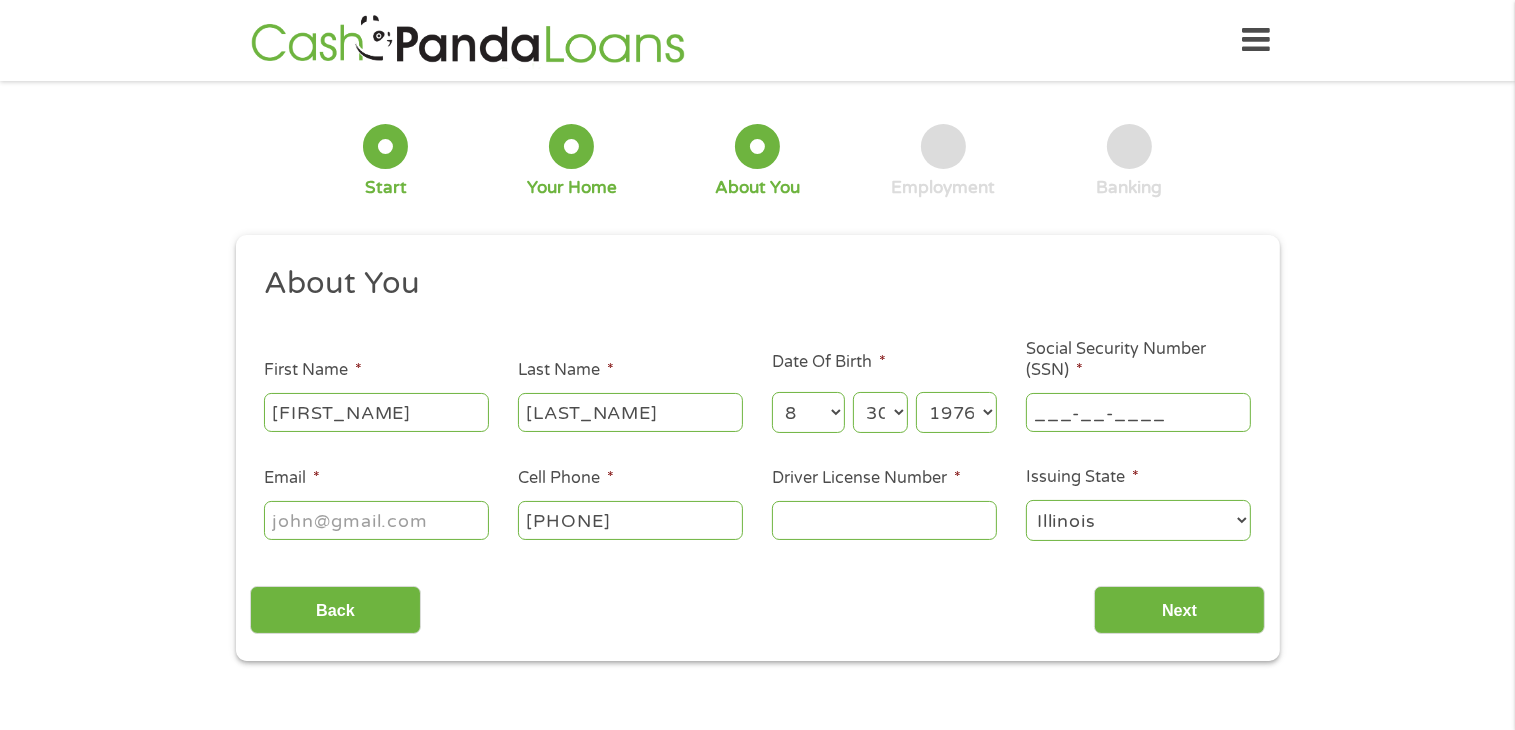 click on "___-__-____" at bounding box center [1138, 412] 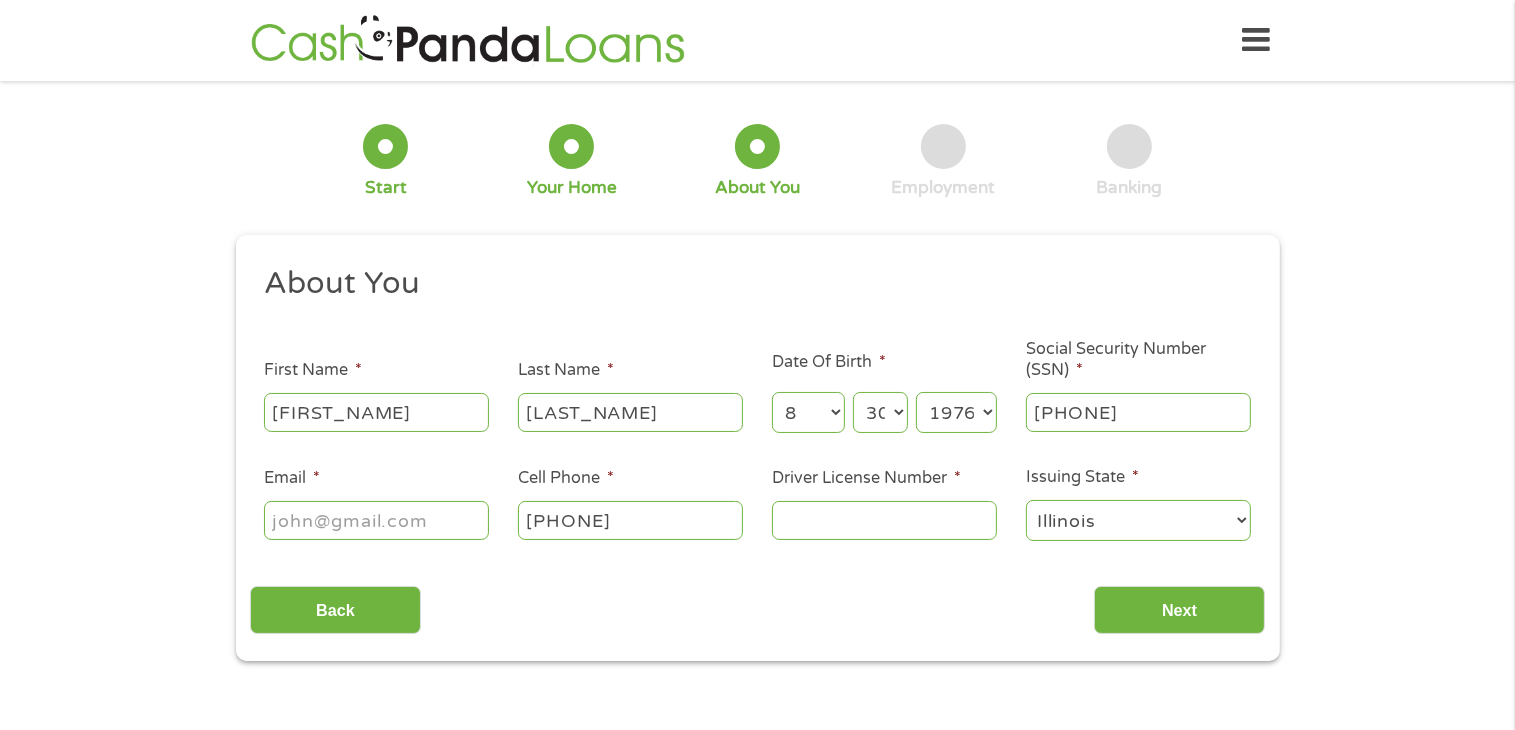 type on "[SSN]" 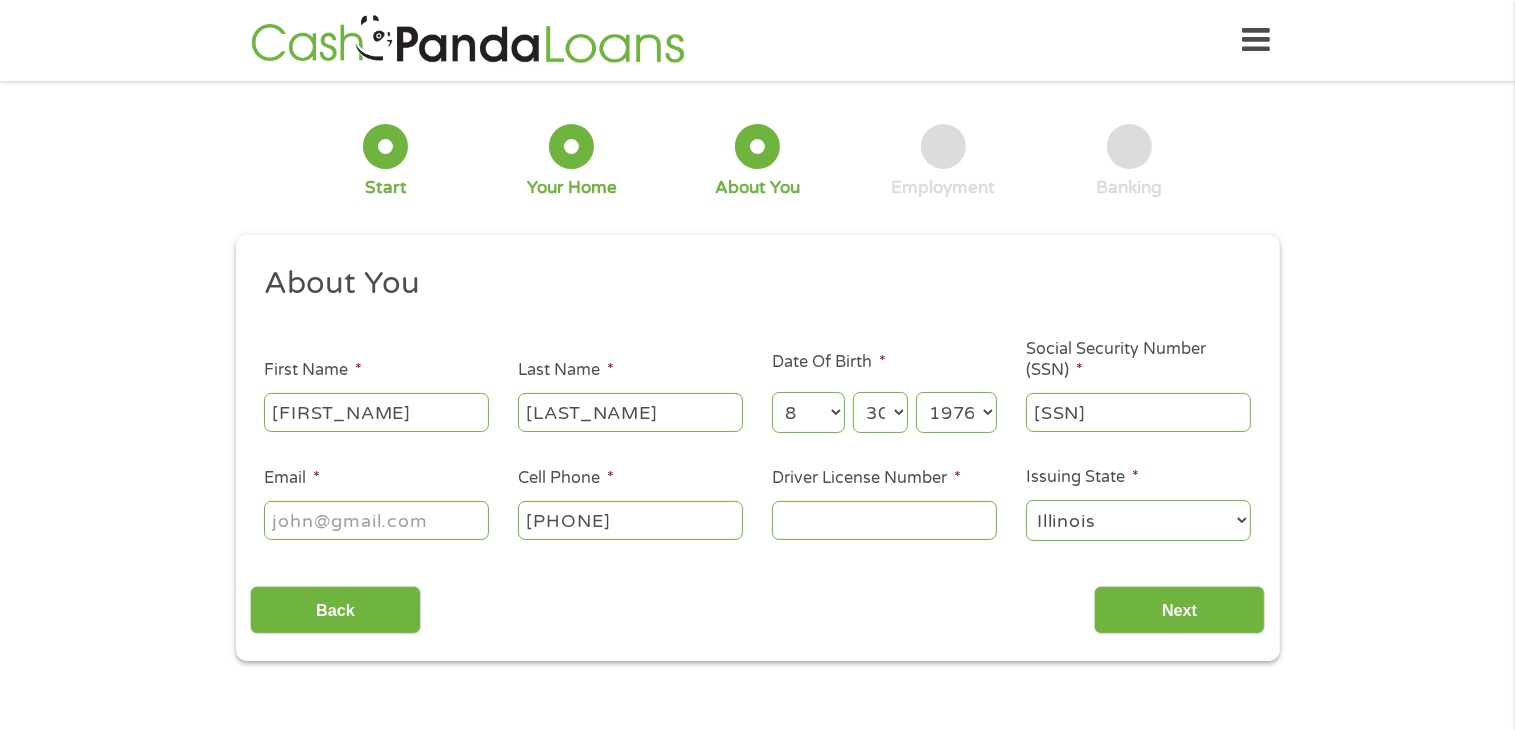 click on "Email *" at bounding box center [376, 520] 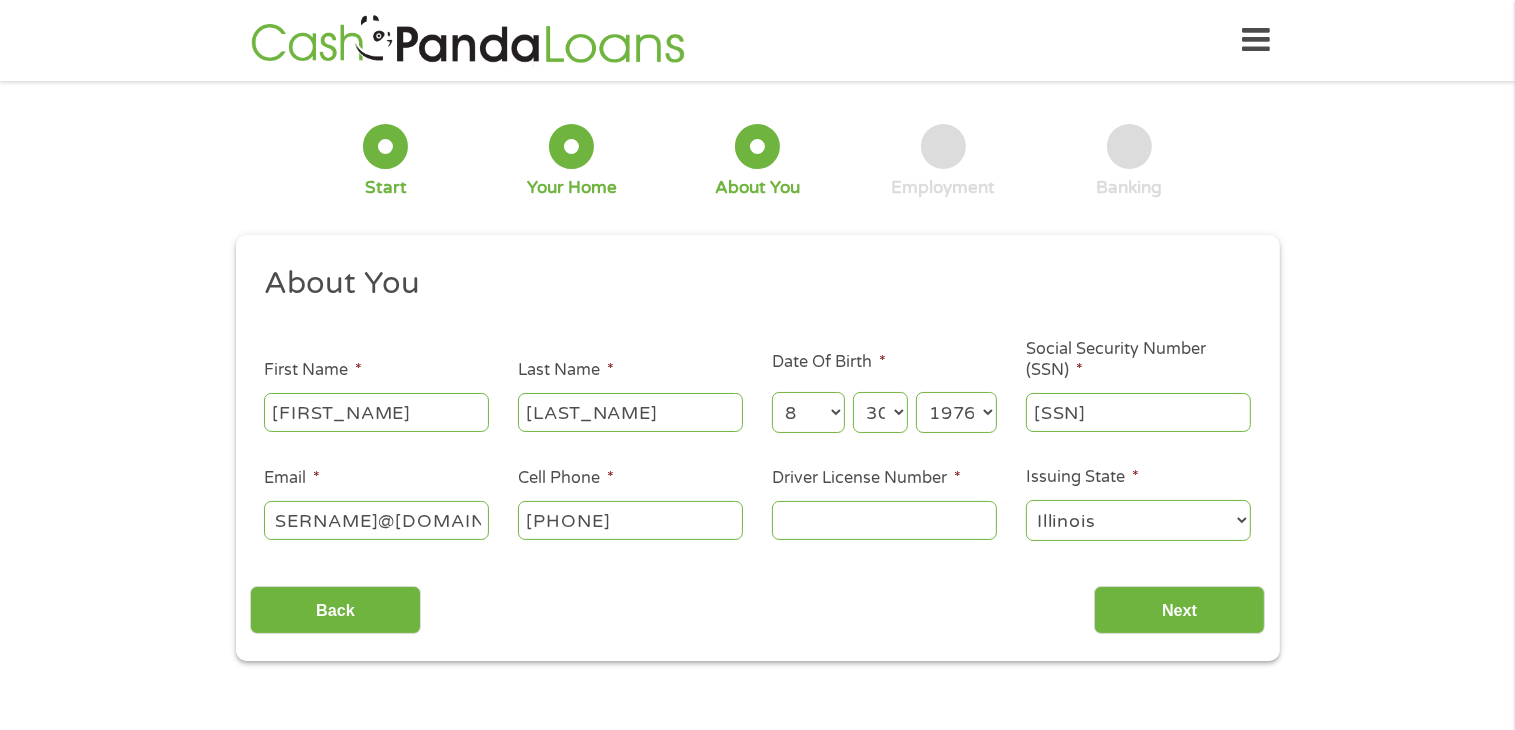 scroll, scrollTop: 0, scrollLeft: 41, axis: horizontal 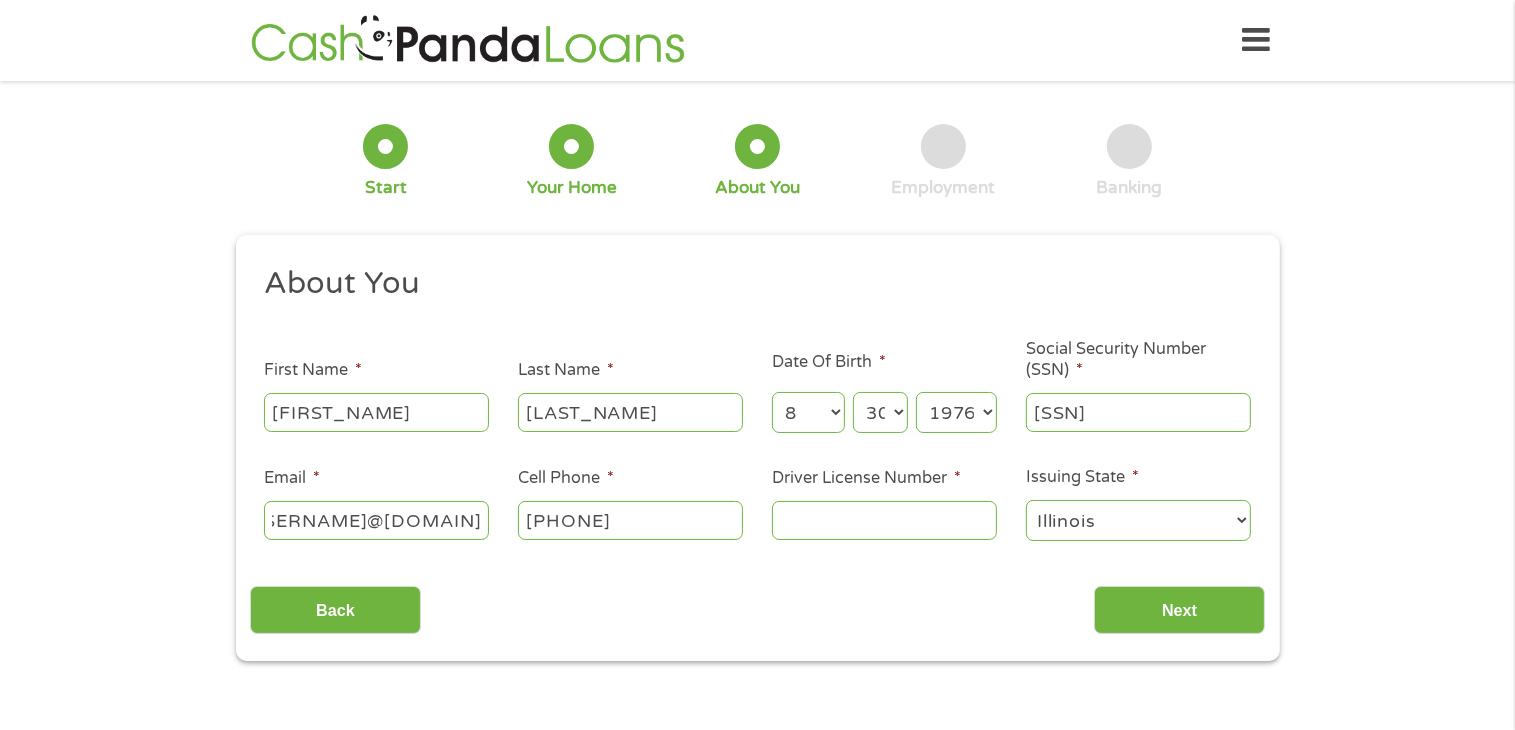 type on "[USERNAME]@[DOMAIN]" 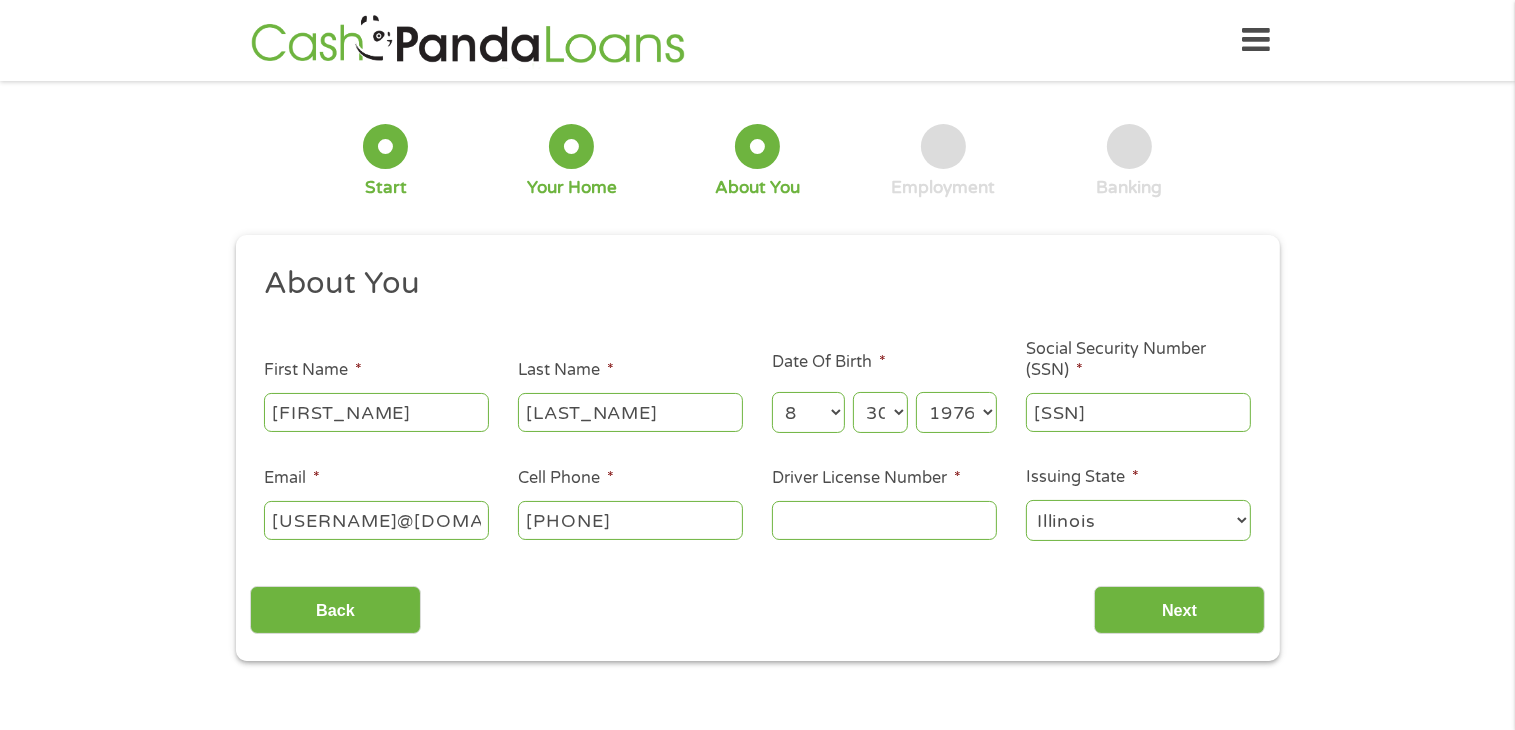click on "Driver License Number *" at bounding box center [884, 520] 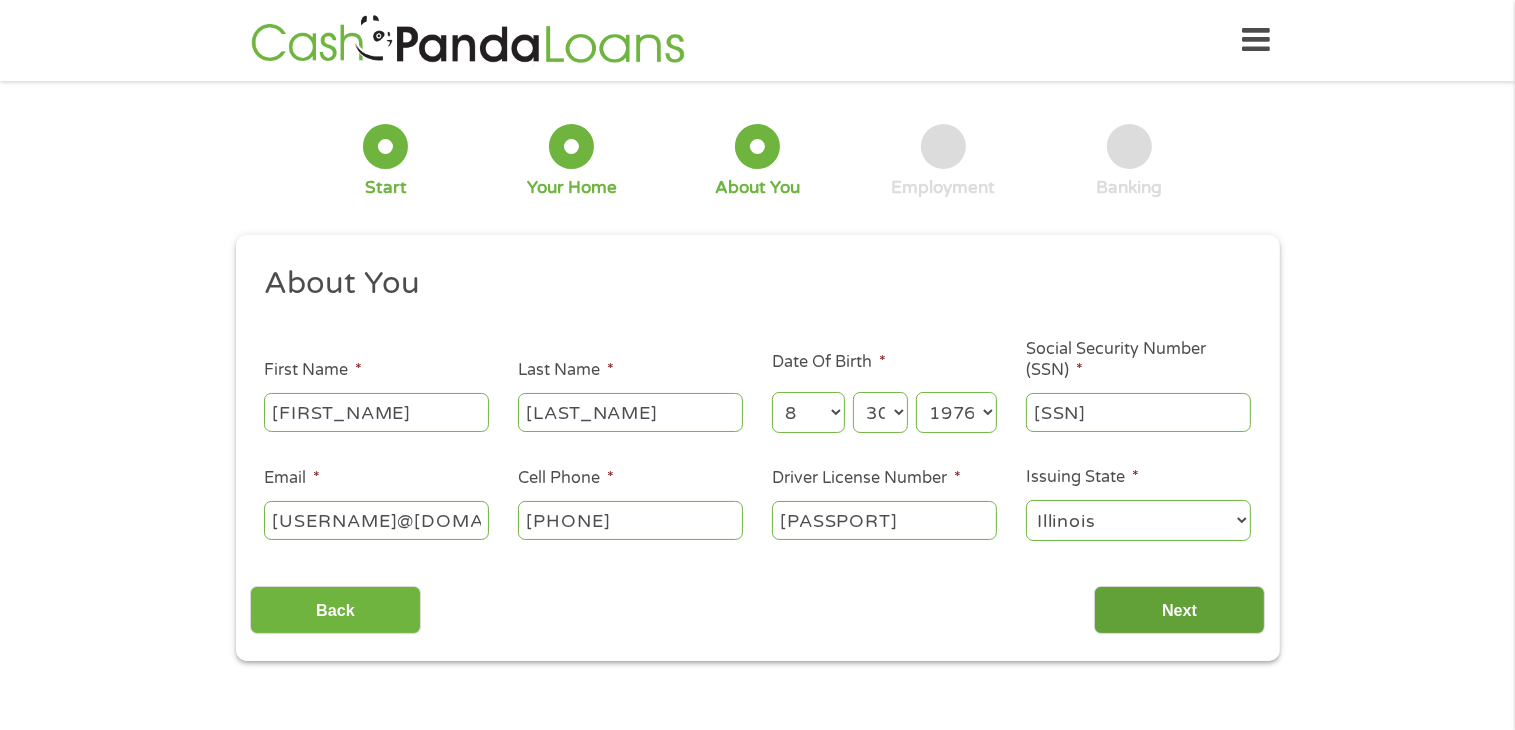 type on "[PASSPORT]" 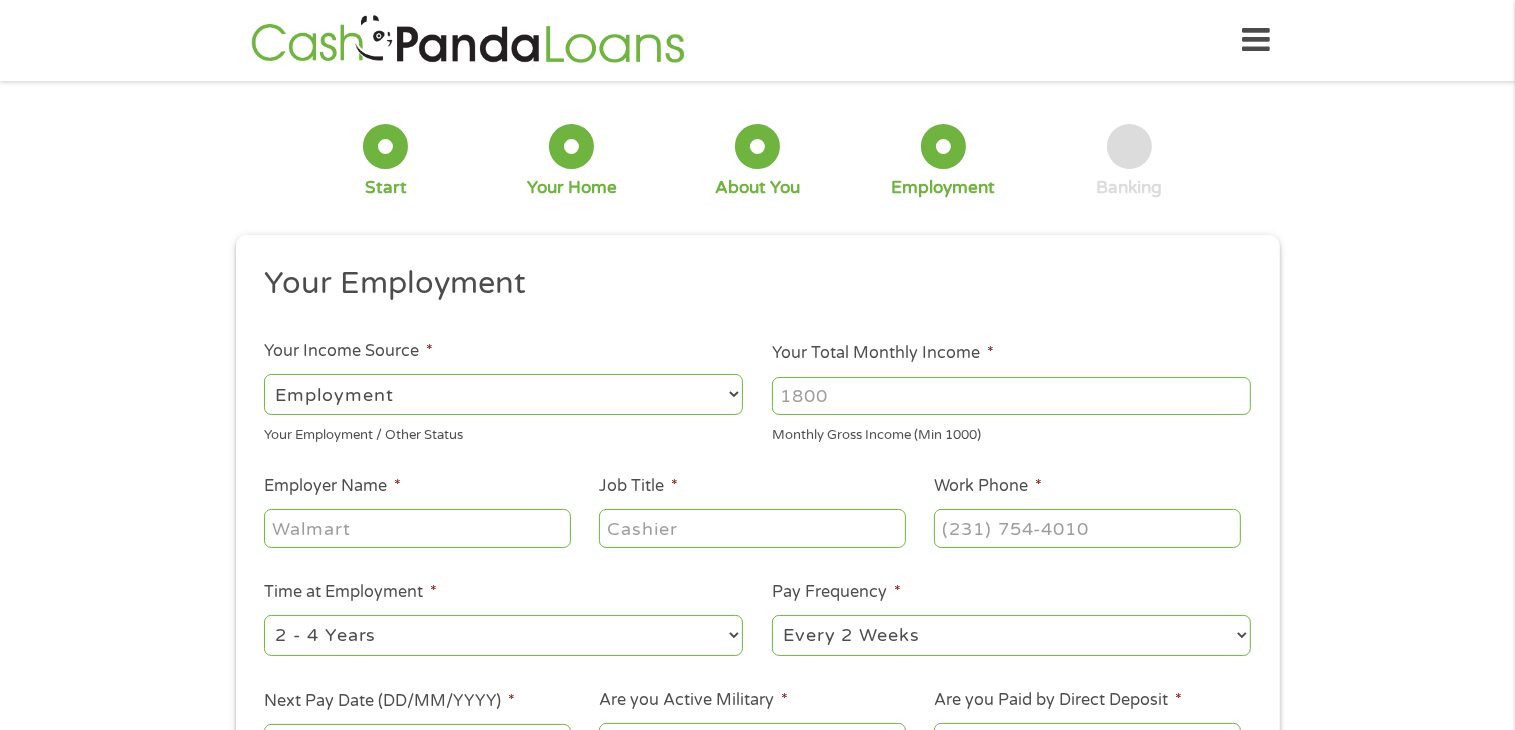scroll, scrollTop: 8, scrollLeft: 8, axis: both 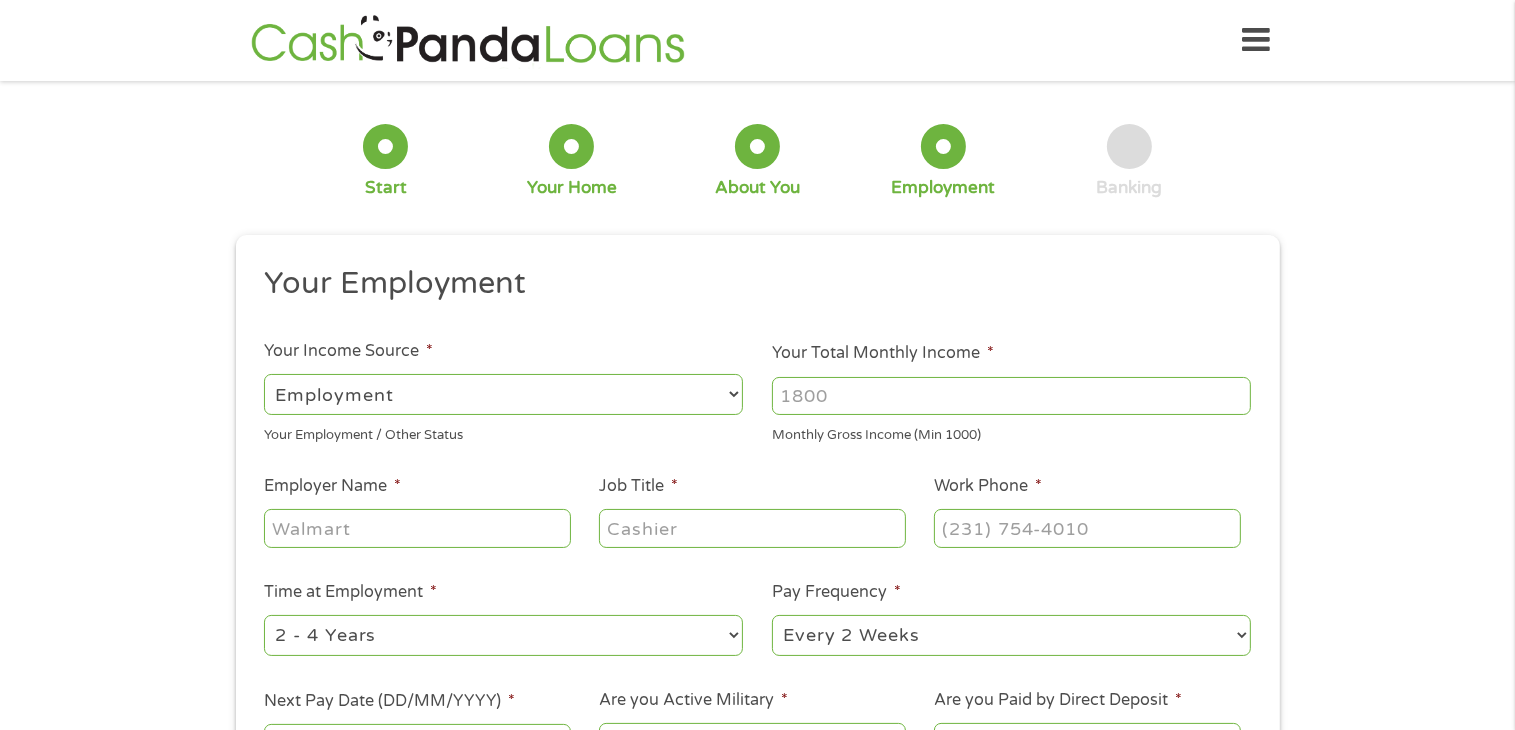 click on "--- Choose one --- Employment Self Employed Benefits" at bounding box center [503, 394] 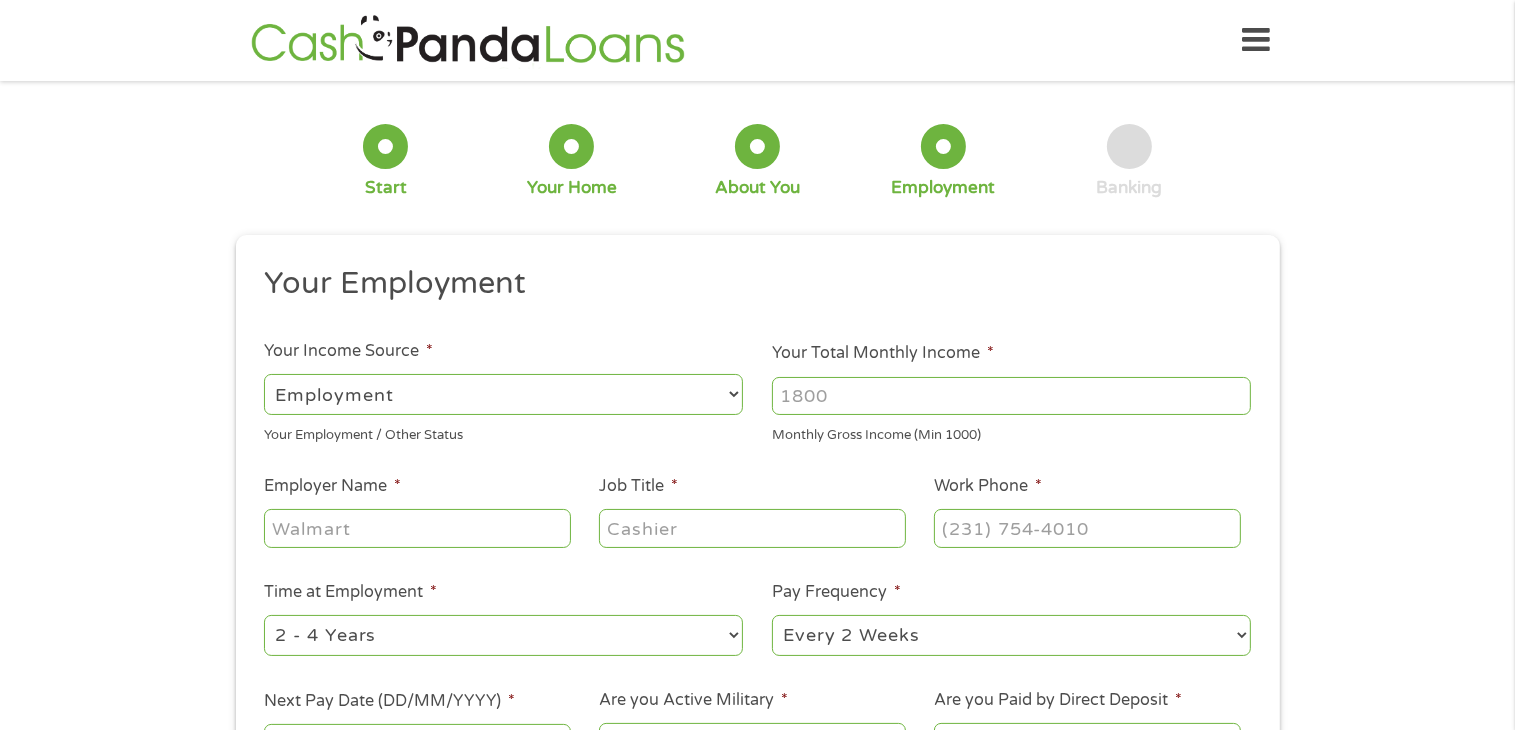 click on "--- Choose one --- Employment Self Employed Benefits" at bounding box center [503, 394] 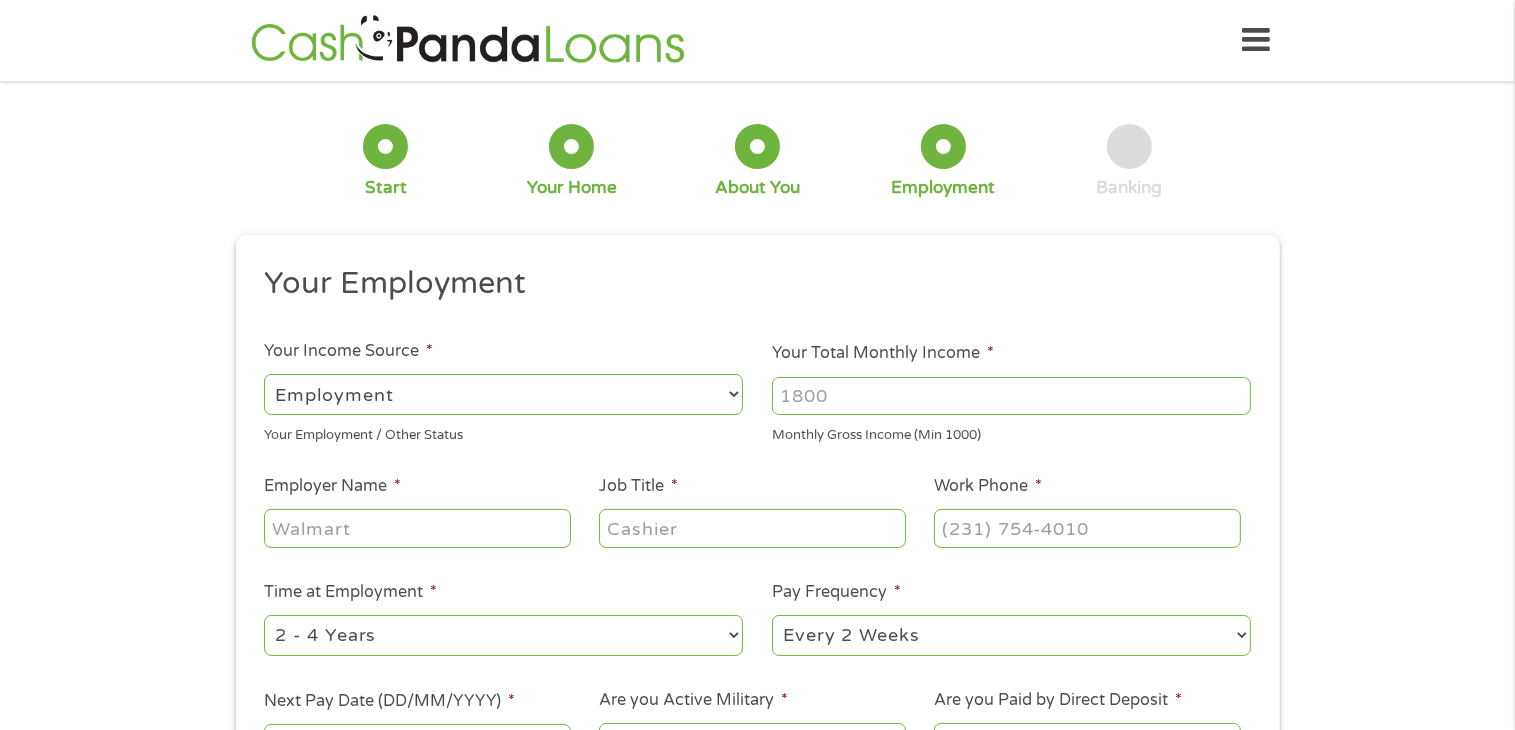 type on "2" 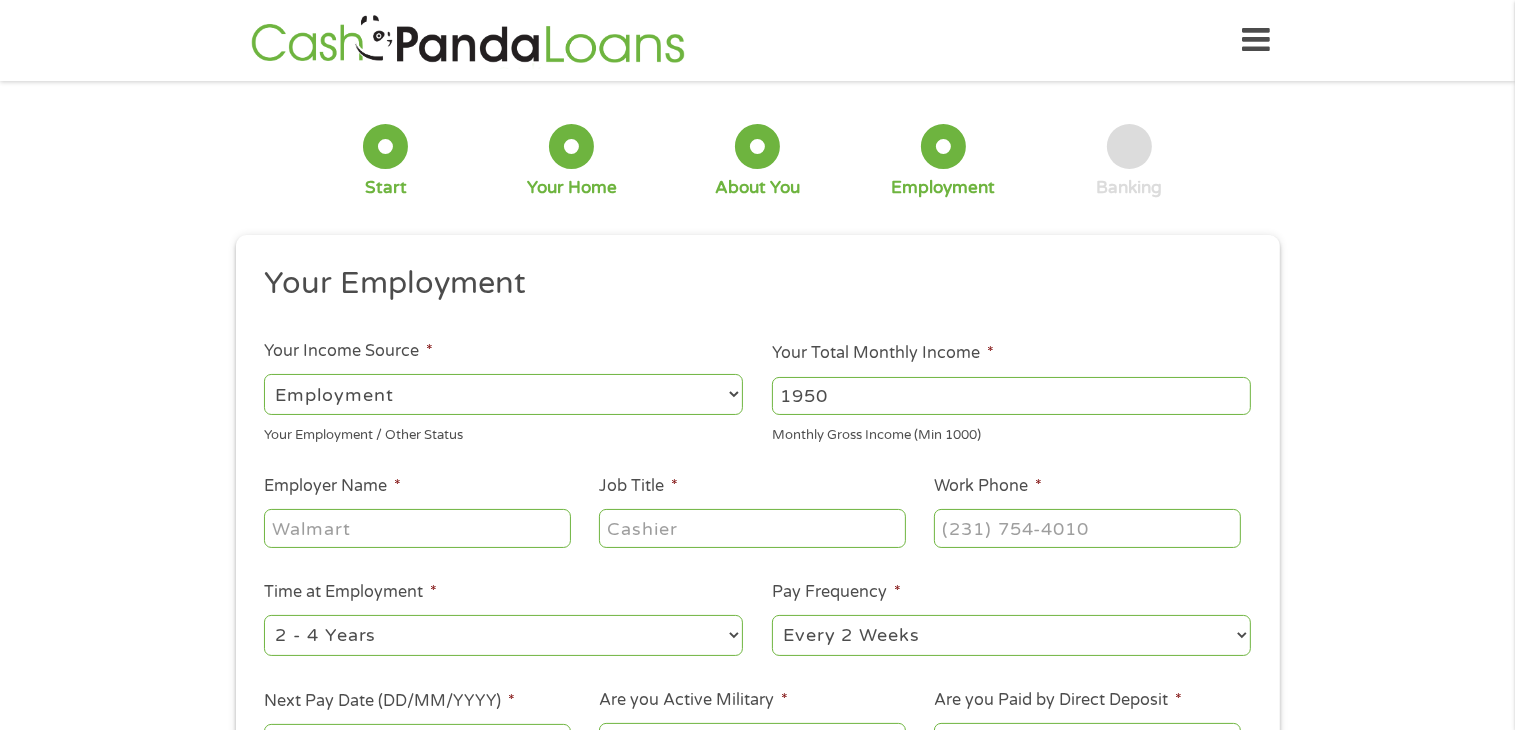 type on "1950" 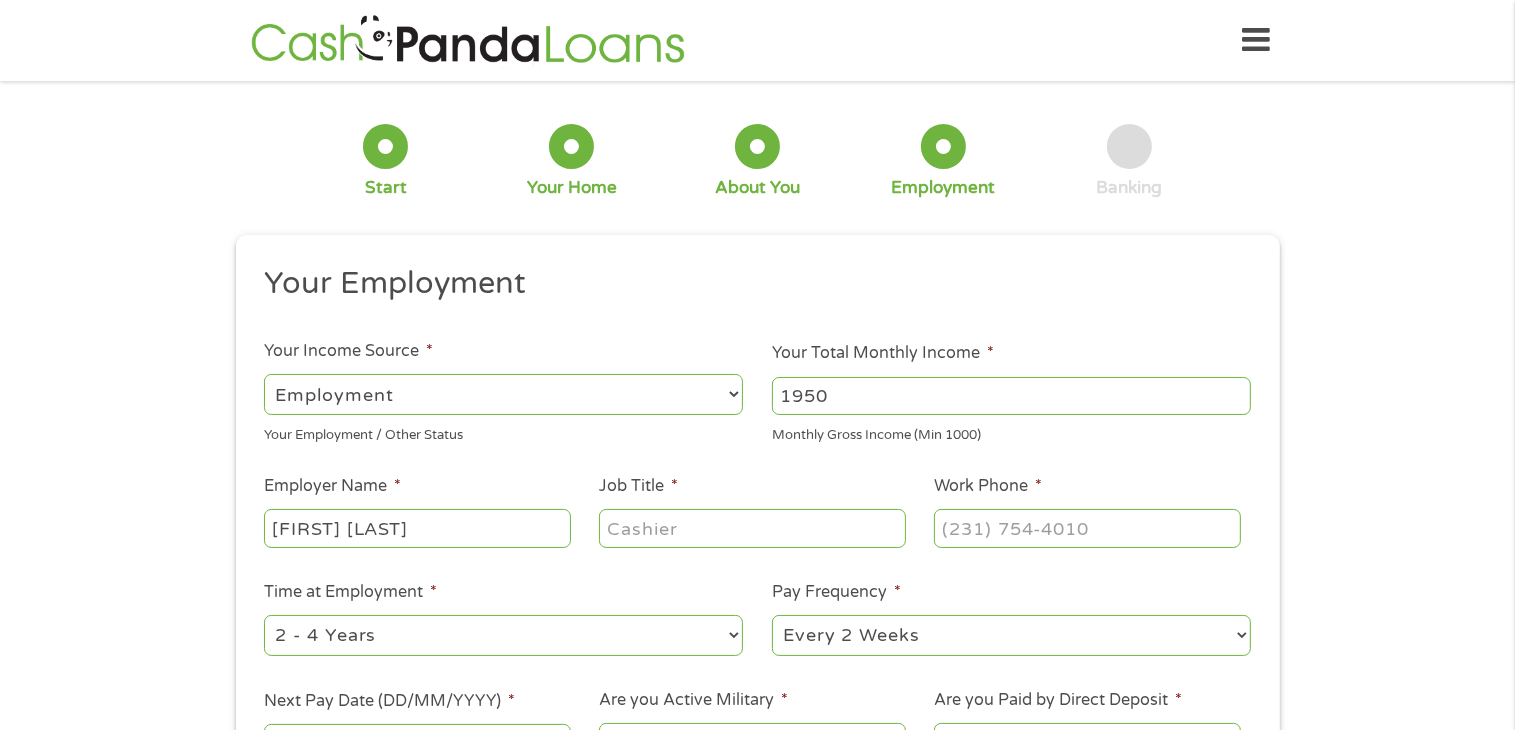 type on "[FIRST] [LAST]" 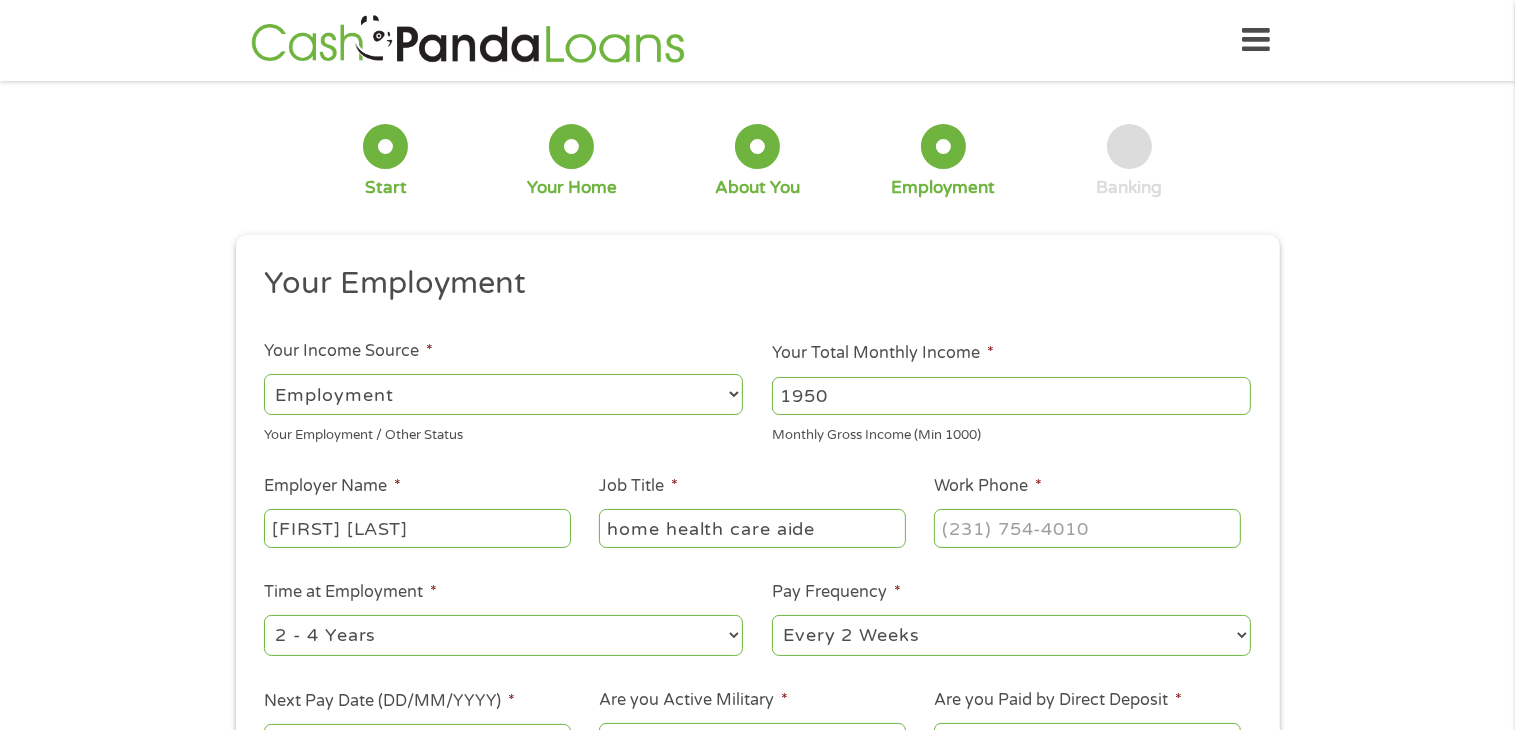 type on "home health care aide" 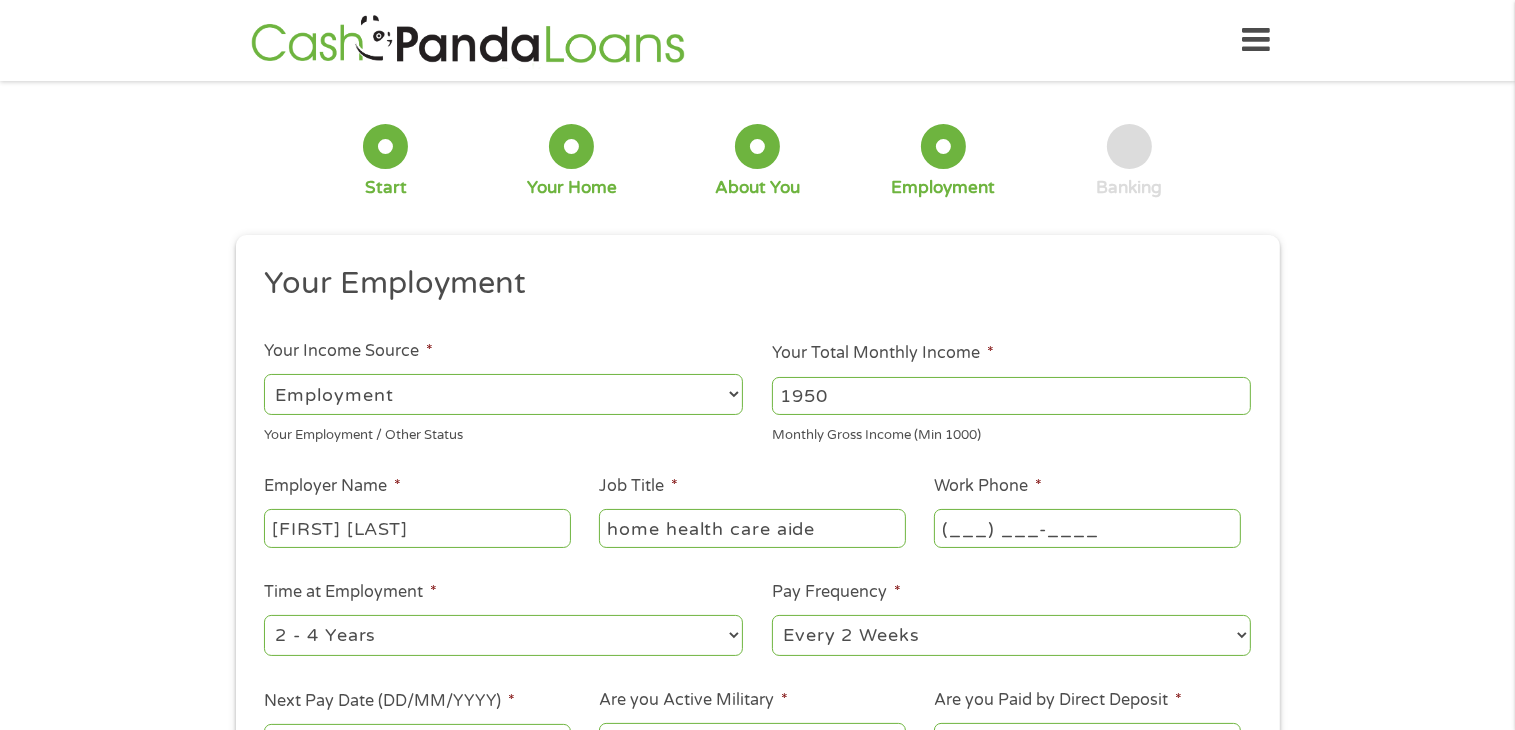 click on "(___) ___-____" at bounding box center (1087, 528) 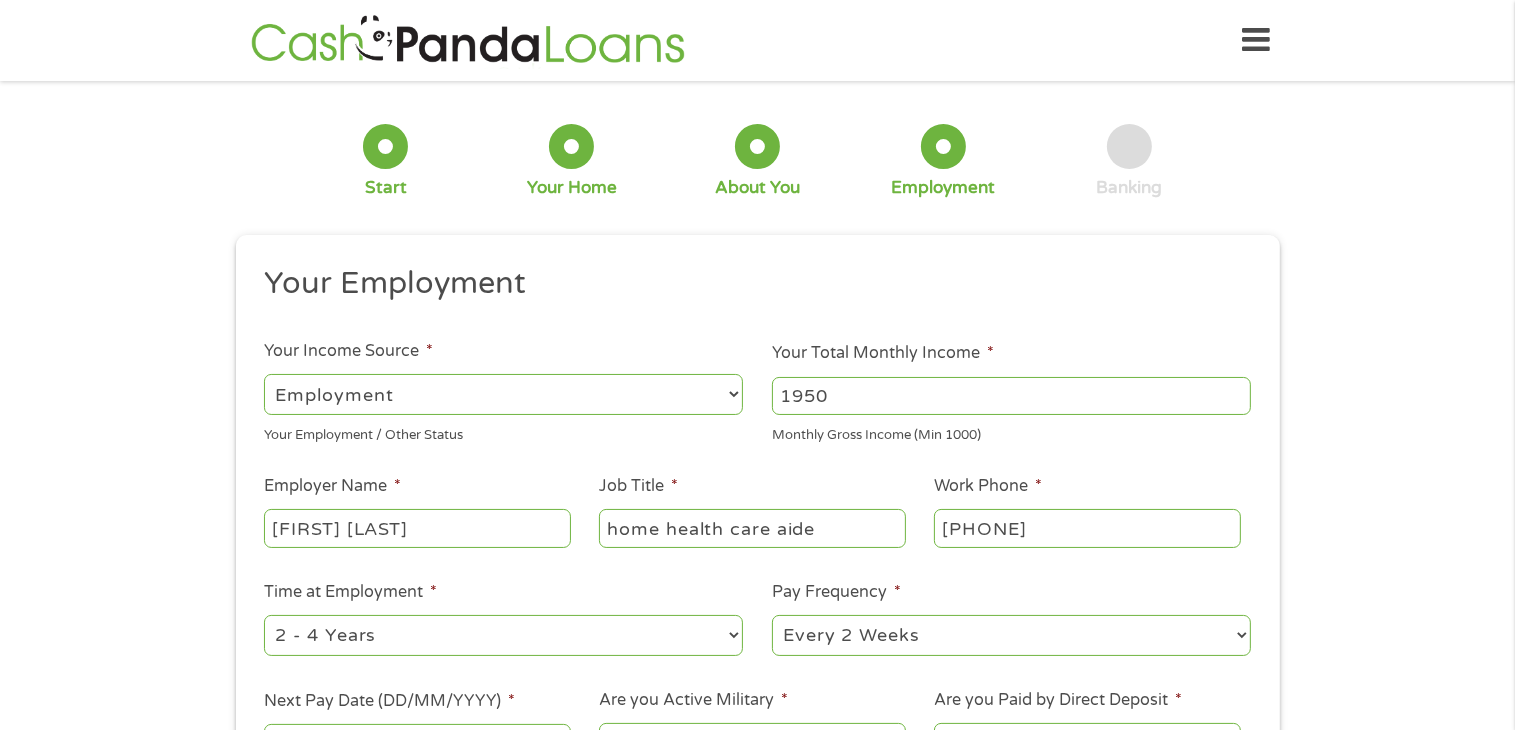 type on "[PHONE]" 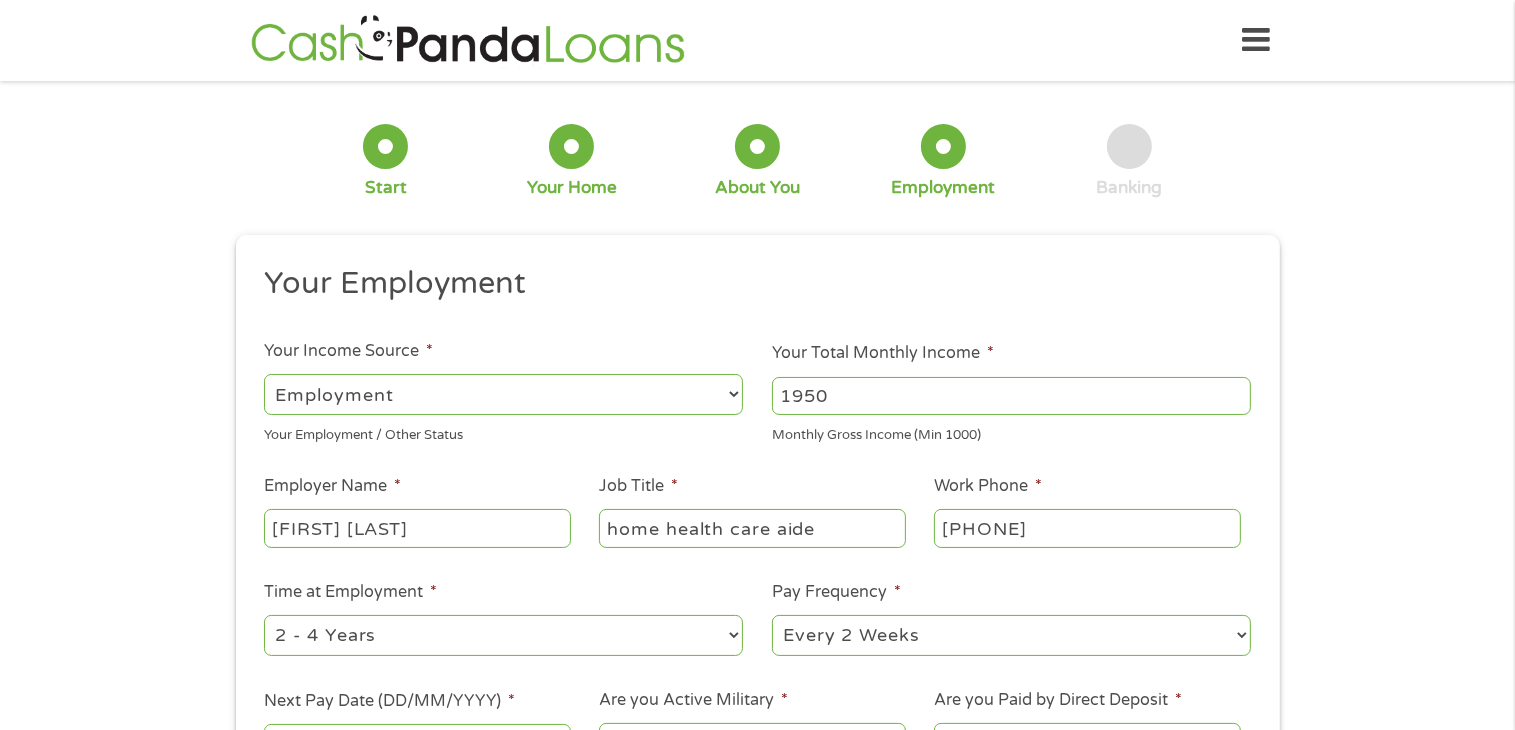 click on "Your Employment Your Income Source * --- Choose one --- Employment Self Employed Benefits Your Employment / Other Status Your Total Monthly Income * [AMOUNT] Monthly Gross Income (Min 1000) This field is hidden when viewing the form Other Income * [AMOUNT] Pension, Spouse & any Other Income Employer Name * [FIRST] [LAST] Job Title * home health care aide Work Phone * [PHONE] Time at Employment * --- Choose one --- 1 Year or less 1 - 2 Years 2 - 4 Years Over 4 Years Pay Frequency * --- Choose one --- Every 2 Weeks Every Week Monthly Semi-Monthly Next Pay Date (DD/MM/YYYY) * Are you Active Military * No Yes Are you Paid by Direct Deposit * Yes No" at bounding box center (757, 523) 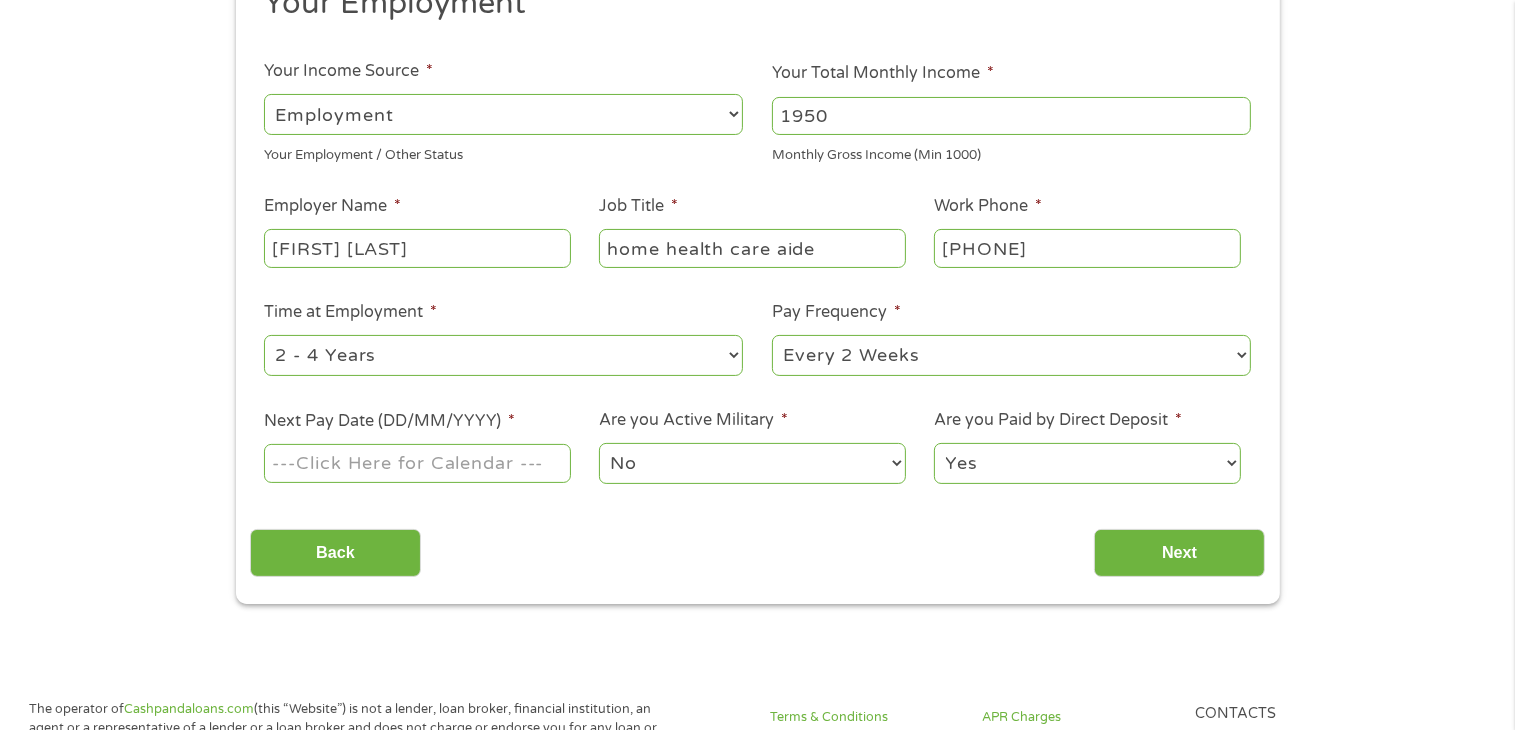 scroll, scrollTop: 320, scrollLeft: 0, axis: vertical 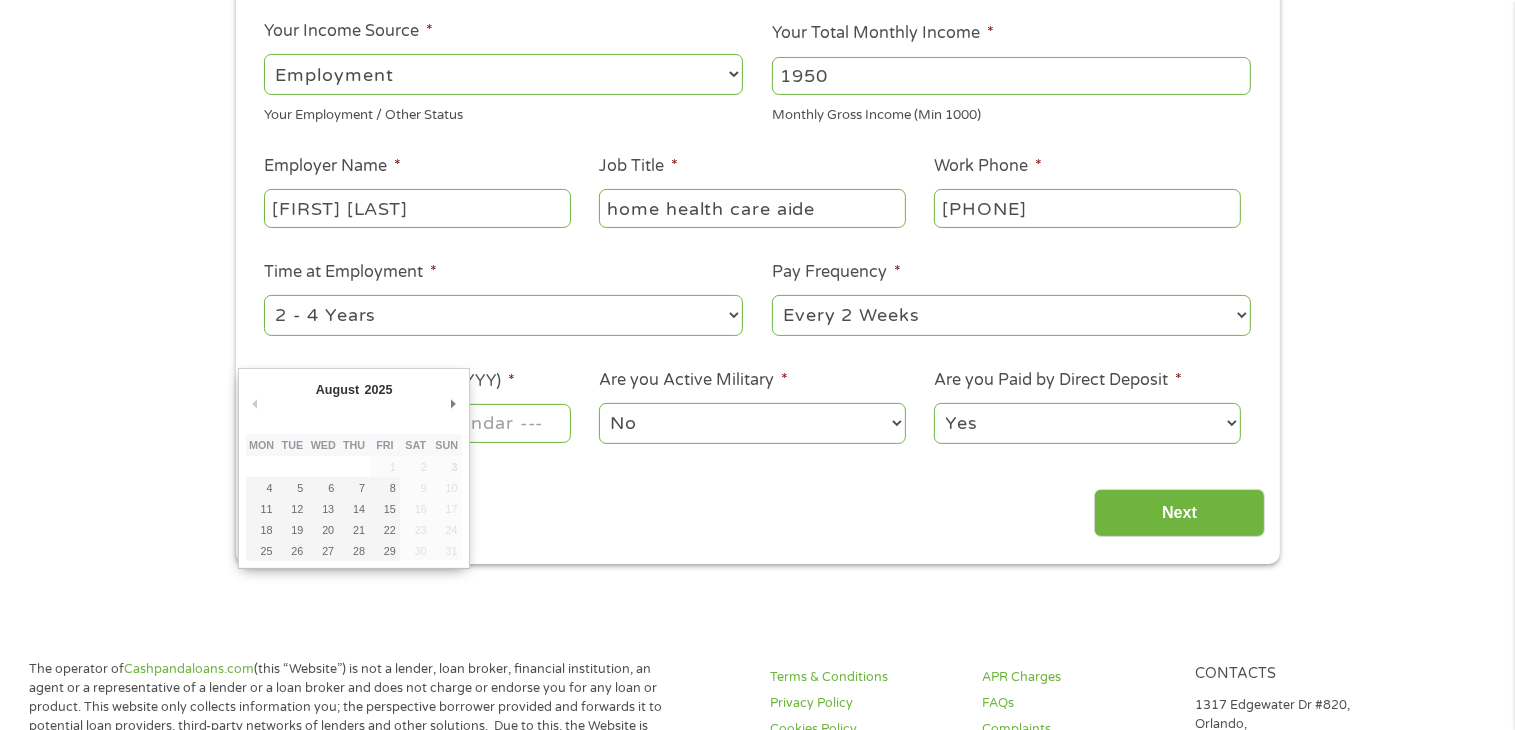click on "Home Get Loan Offer How it works FAQs Blog Cash Loans Quick Loans Online Loans Payday Loans Cash Advances Préstamos Paycheck Loans Near Me Artificial Intelligence Loans Contact Us 1 Start 2 Your Home 3 About You 4 Employment 5 Banking 6 This field is hidden when viewing the form gclid EAIaIQobChMIzpWa1ZHwjgMVYEH_AR0EQQ2IEAAYAyAAEgLZaPD_BwE This field is hidden when viewing the form Referrer https://www.cashpandaloans.com/payday-loans/?medium=adwords&source=adwords&campaign=22082442849&adgroup=171710593894&creative=711057811183&position=&keyword=instant%20cash%20loan%20today&utm_term=searchterm&matchtype=e&device=c&network=s&gad_source=5&gad_campaignid=22082442849&gclid=EAIaIQobChMIzpWa1ZHwjgMVYEH_AR0EQQ2IEAAYAyAAEgLZaPD_BwE This field is hidden when viewing the form Source adwords This field is hidden when viewing the form Campaign Medium adwords This field is hidden when viewing the form adgroup 171710593894 This field is hidden when viewing the form creative 711057811183 position keyword matchtype e c" at bounding box center [757, 864] 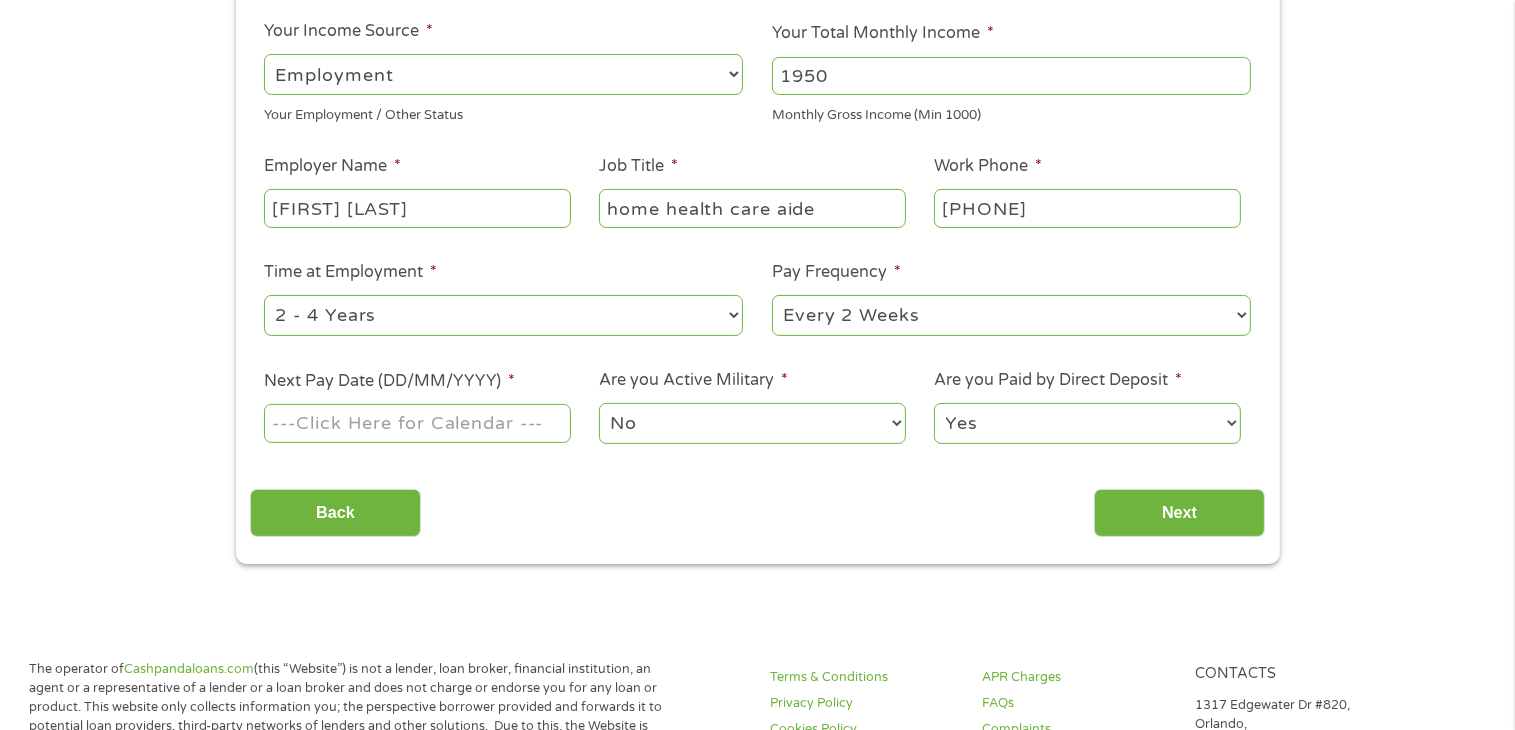 click on "Next Pay Date (DD/MM/YYYY) *" at bounding box center (417, 423) 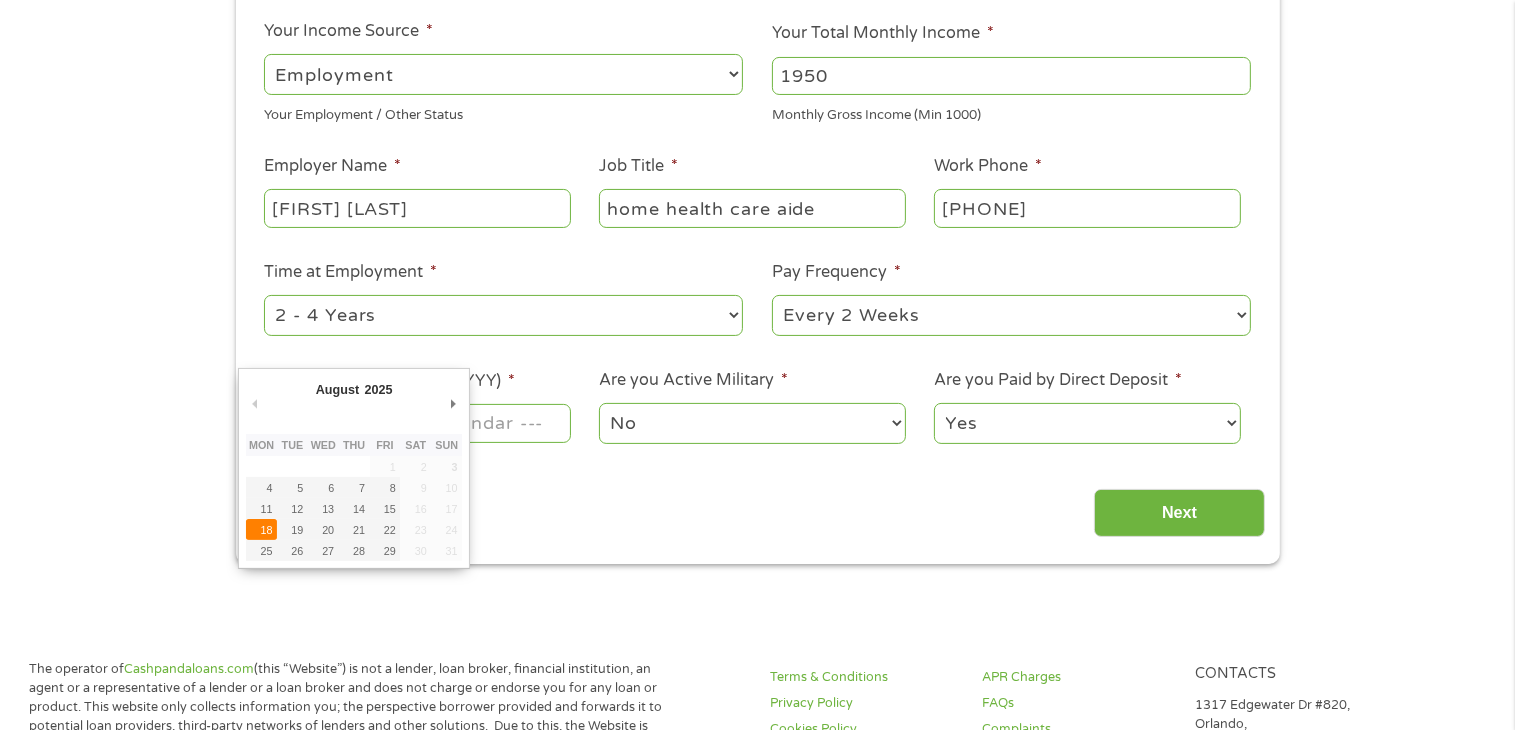 type on "[DATE]" 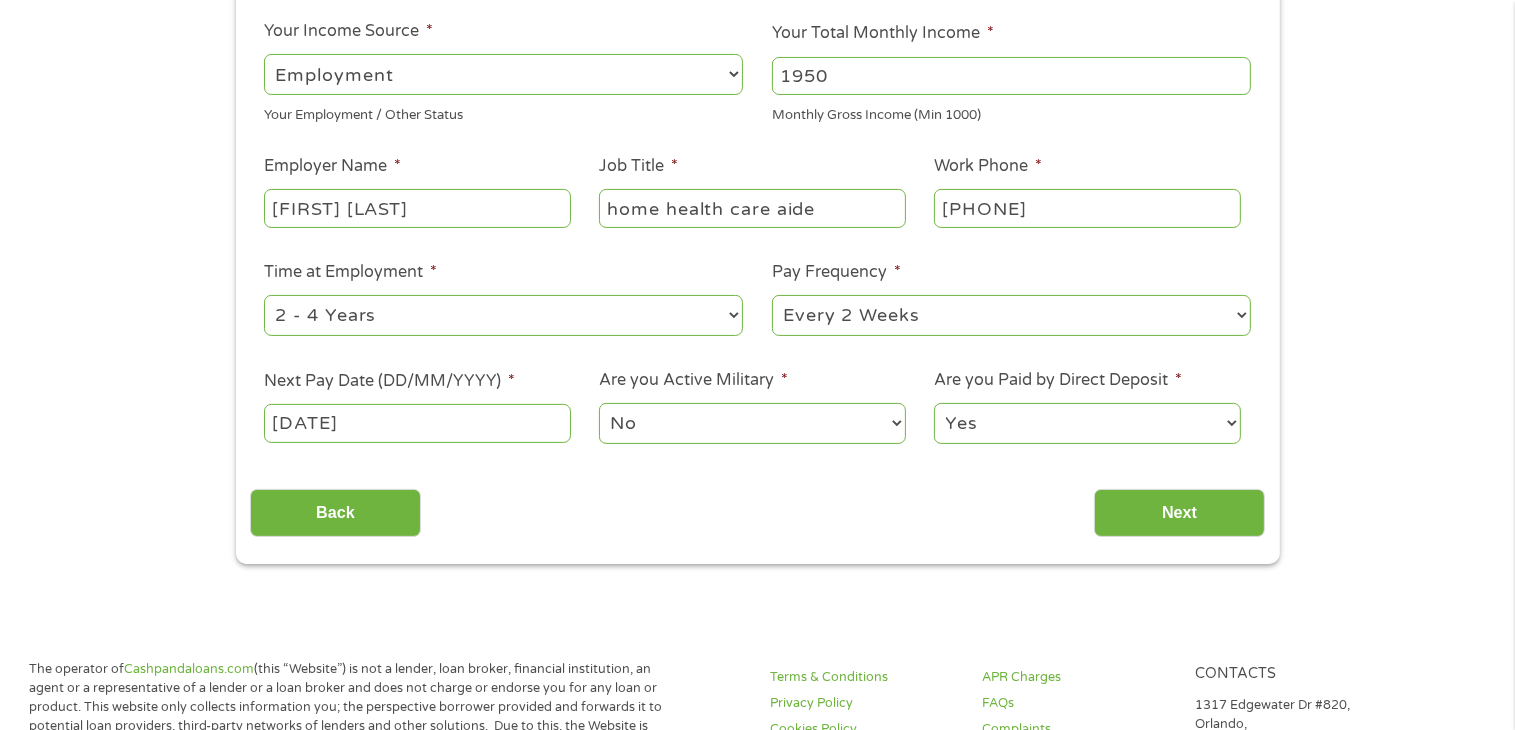 click on "No Yes" at bounding box center [752, 423] 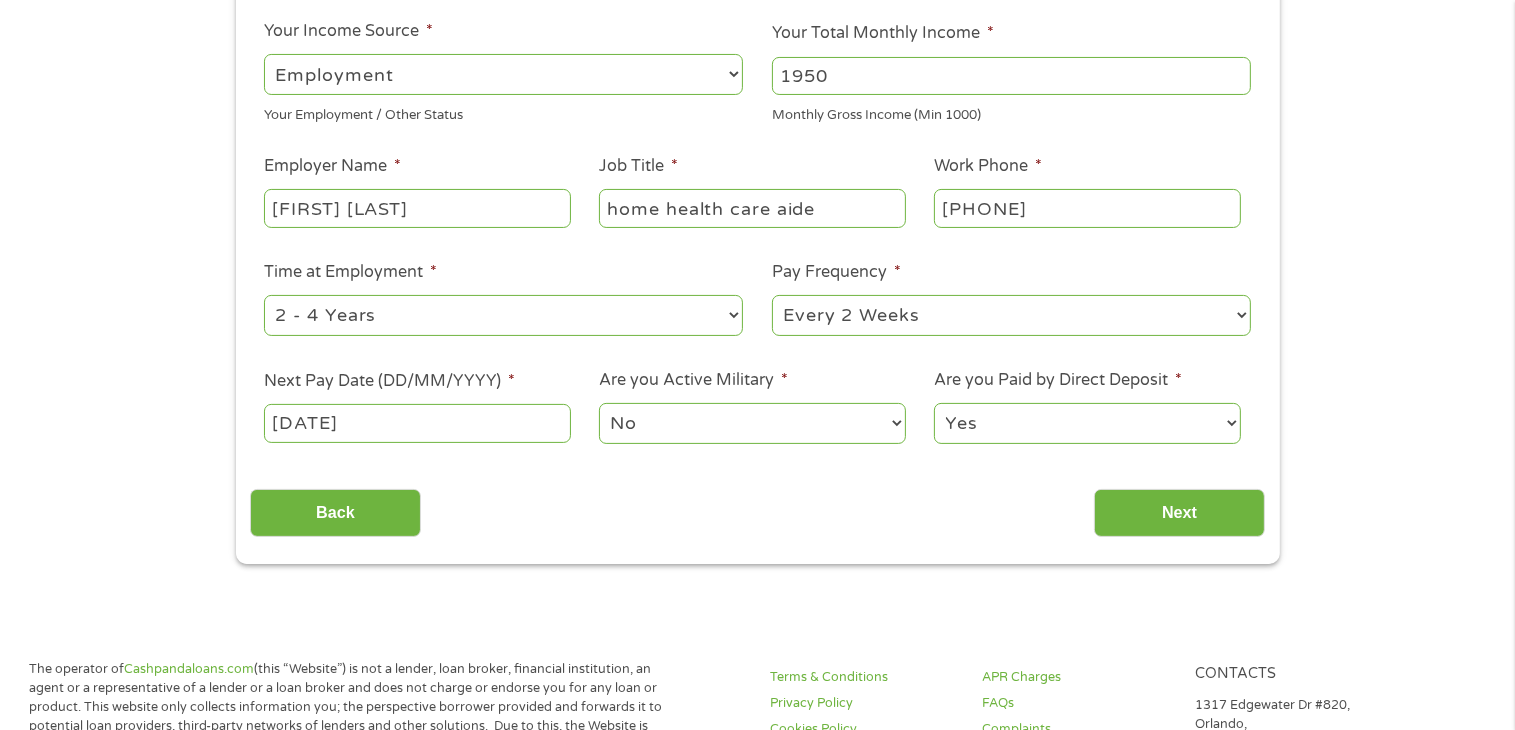 click on "Yes No" at bounding box center [1087, 423] 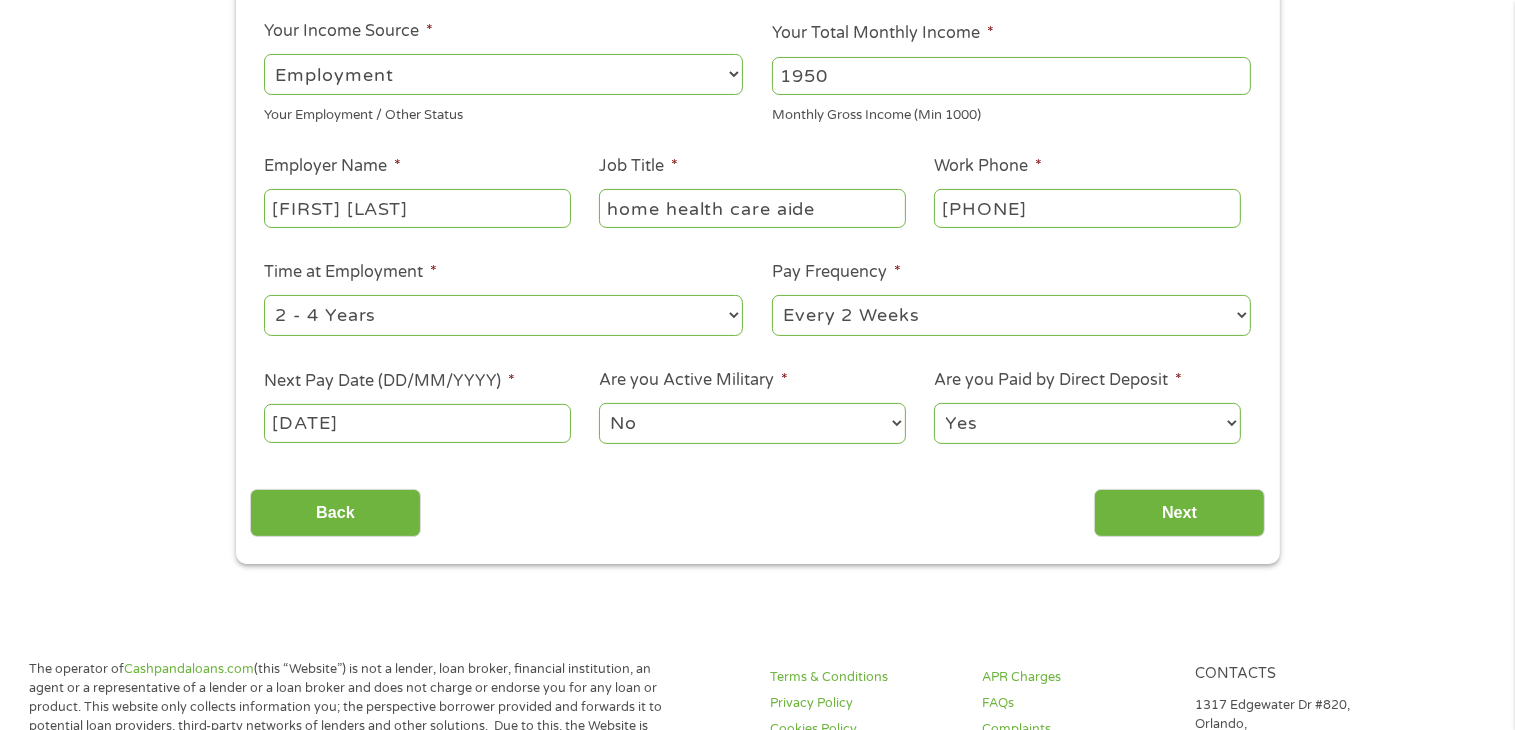 click on "Yes No" at bounding box center (1087, 423) 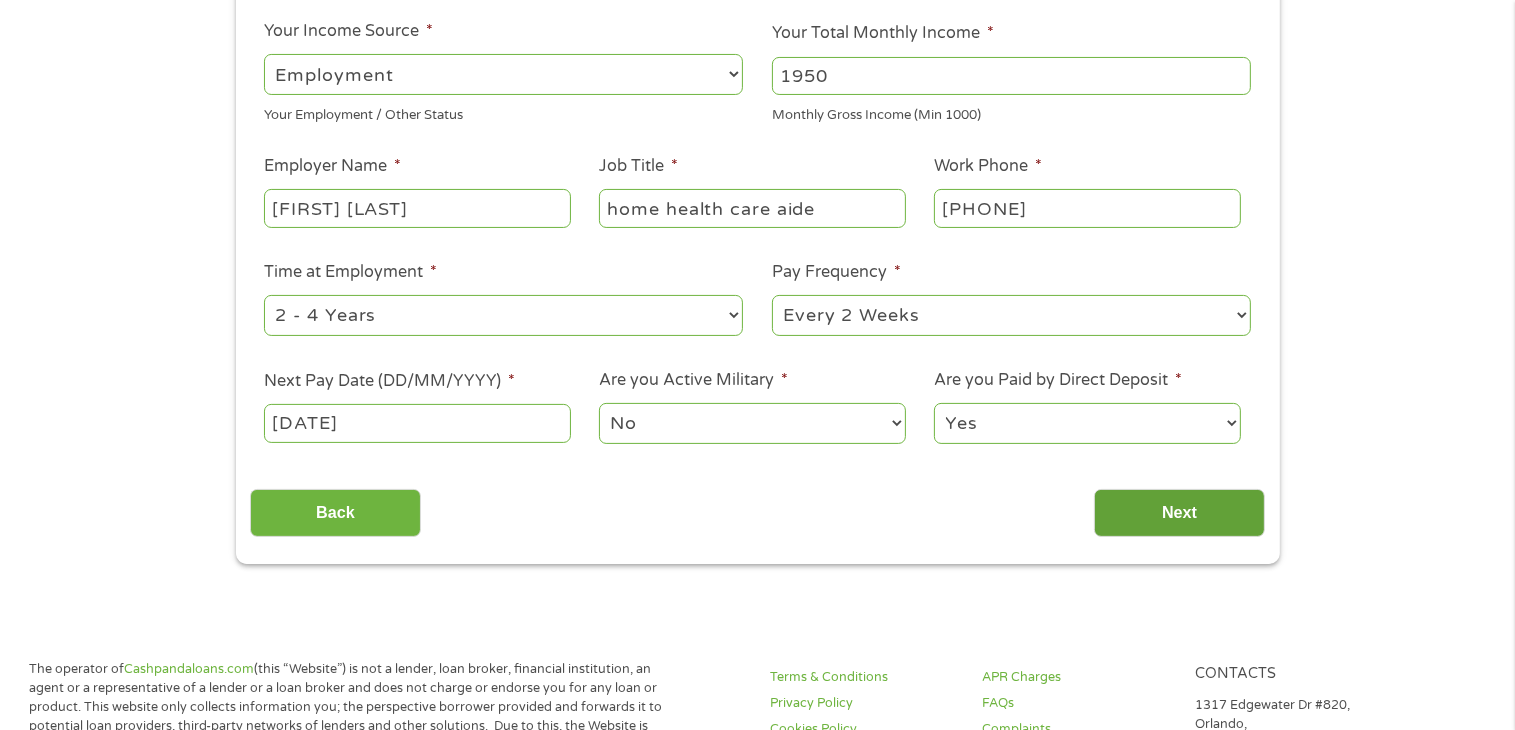 click on "Next" at bounding box center [1179, 513] 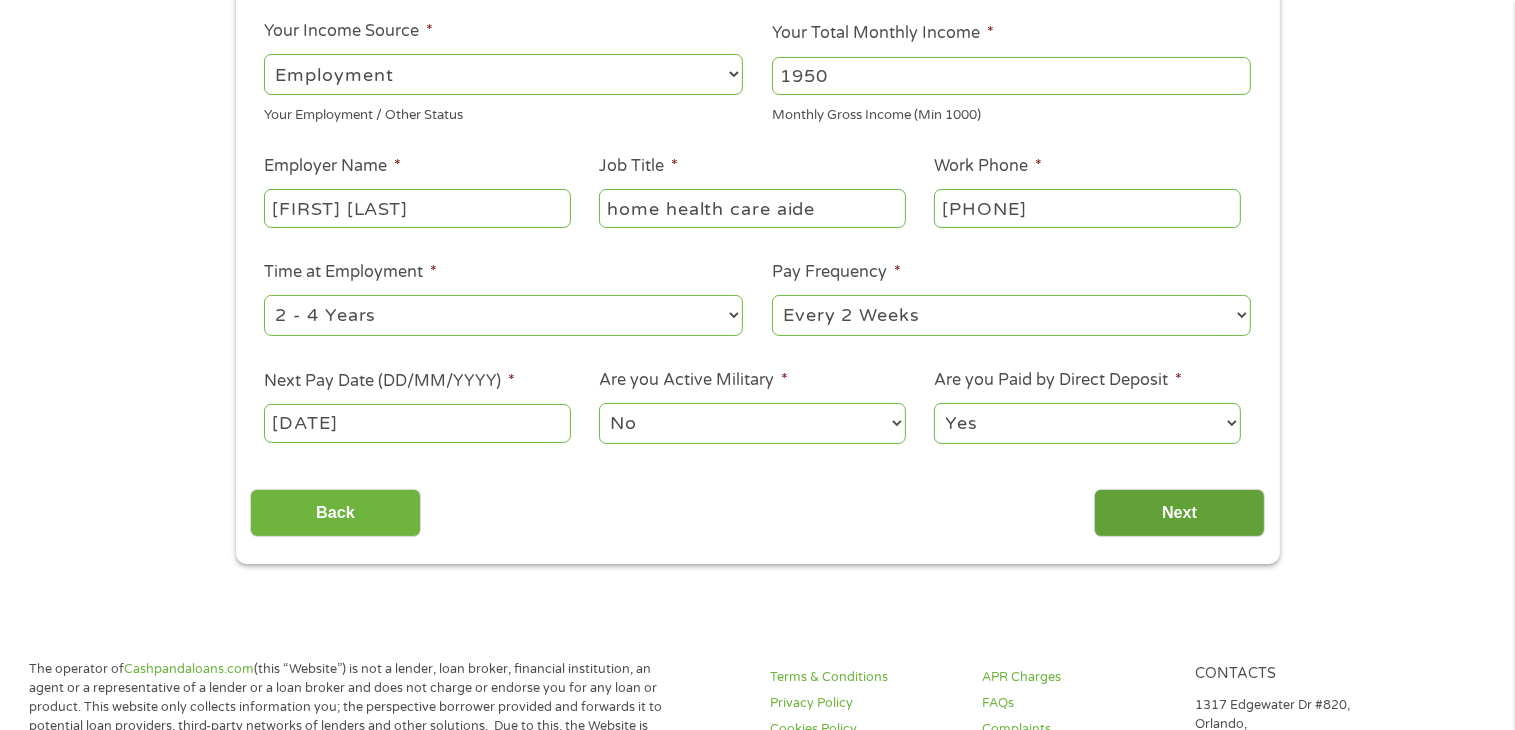 scroll, scrollTop: 0, scrollLeft: 0, axis: both 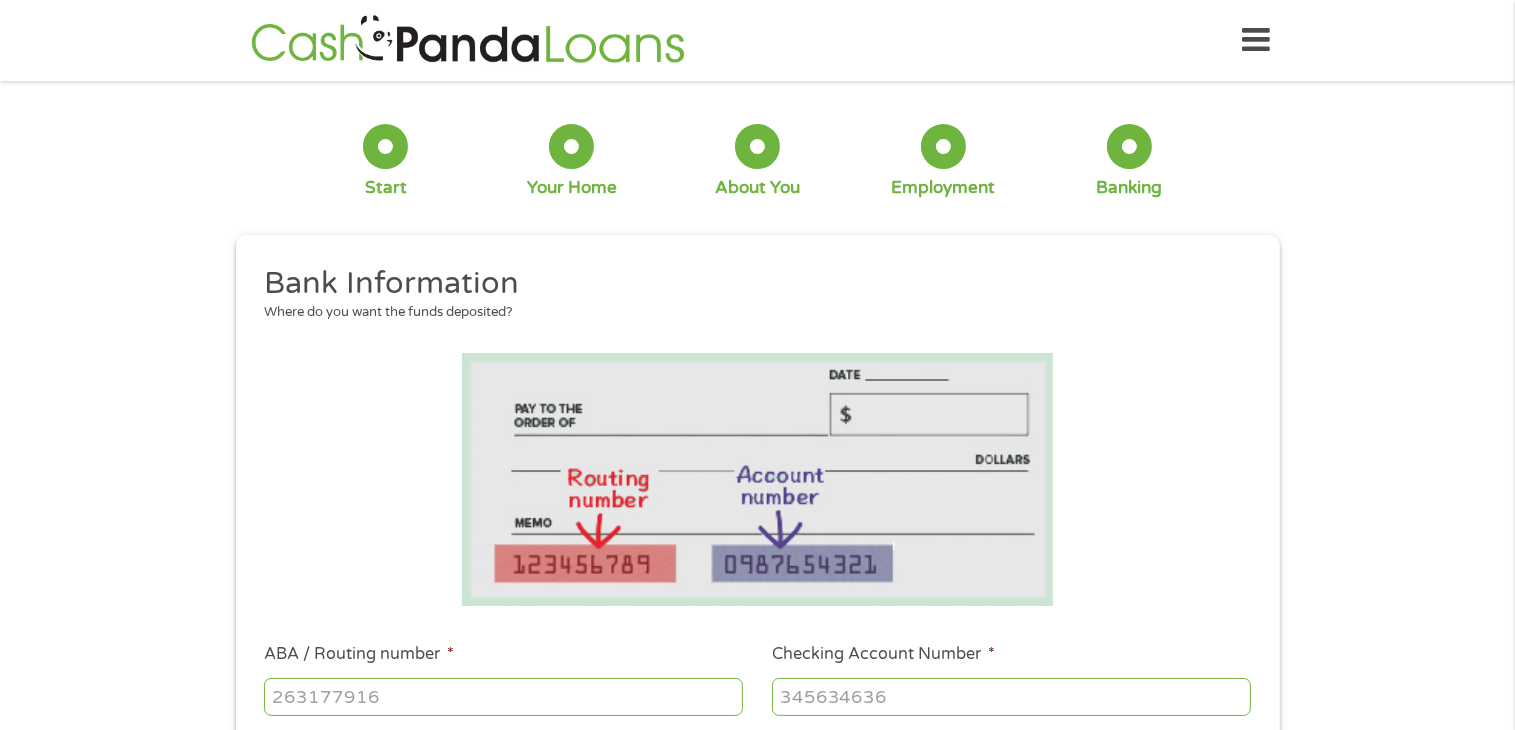 click on "ABA / Routing number *" at bounding box center [503, 697] 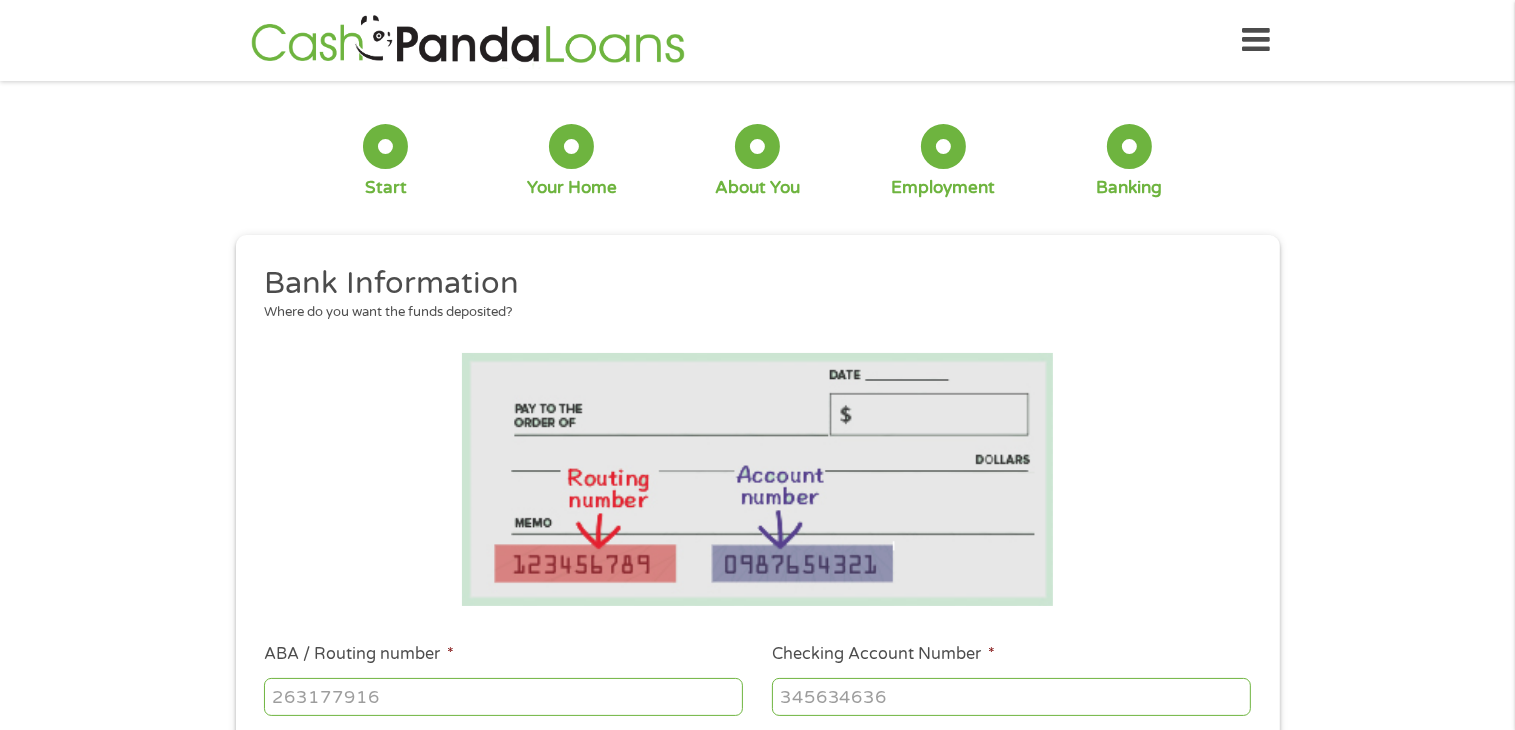 type on "[PASSPORT]" 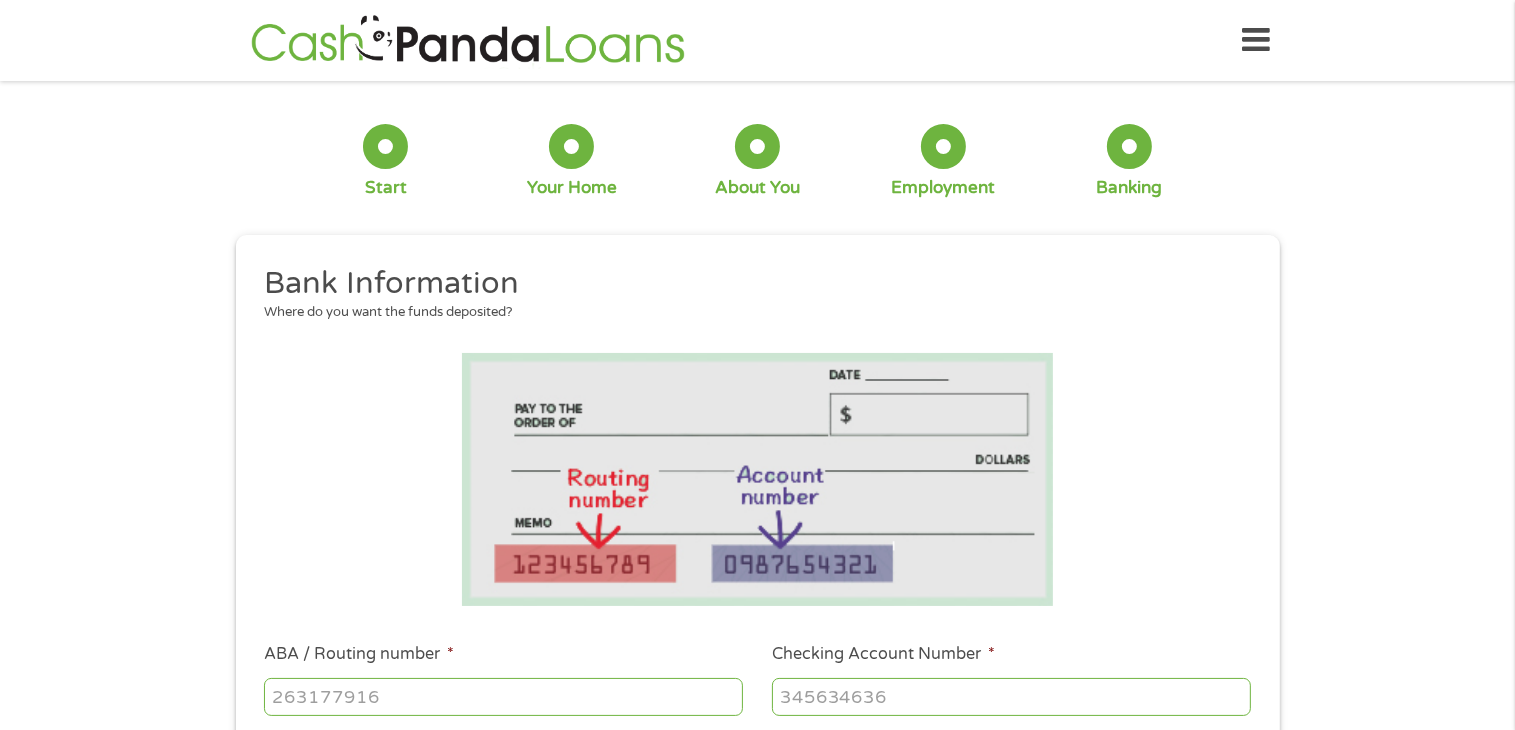 type on "SoFi Bank, National Association" 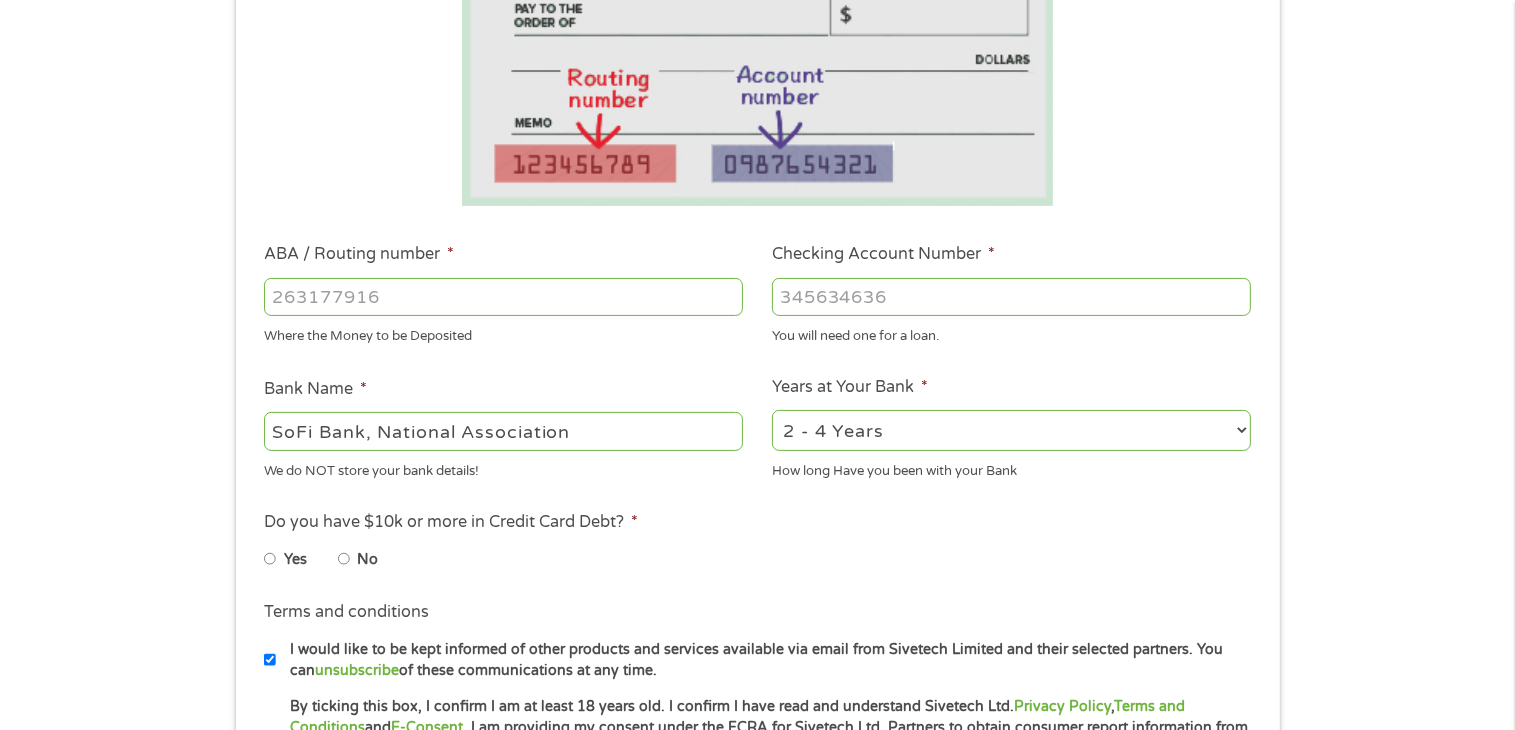scroll, scrollTop: 440, scrollLeft: 0, axis: vertical 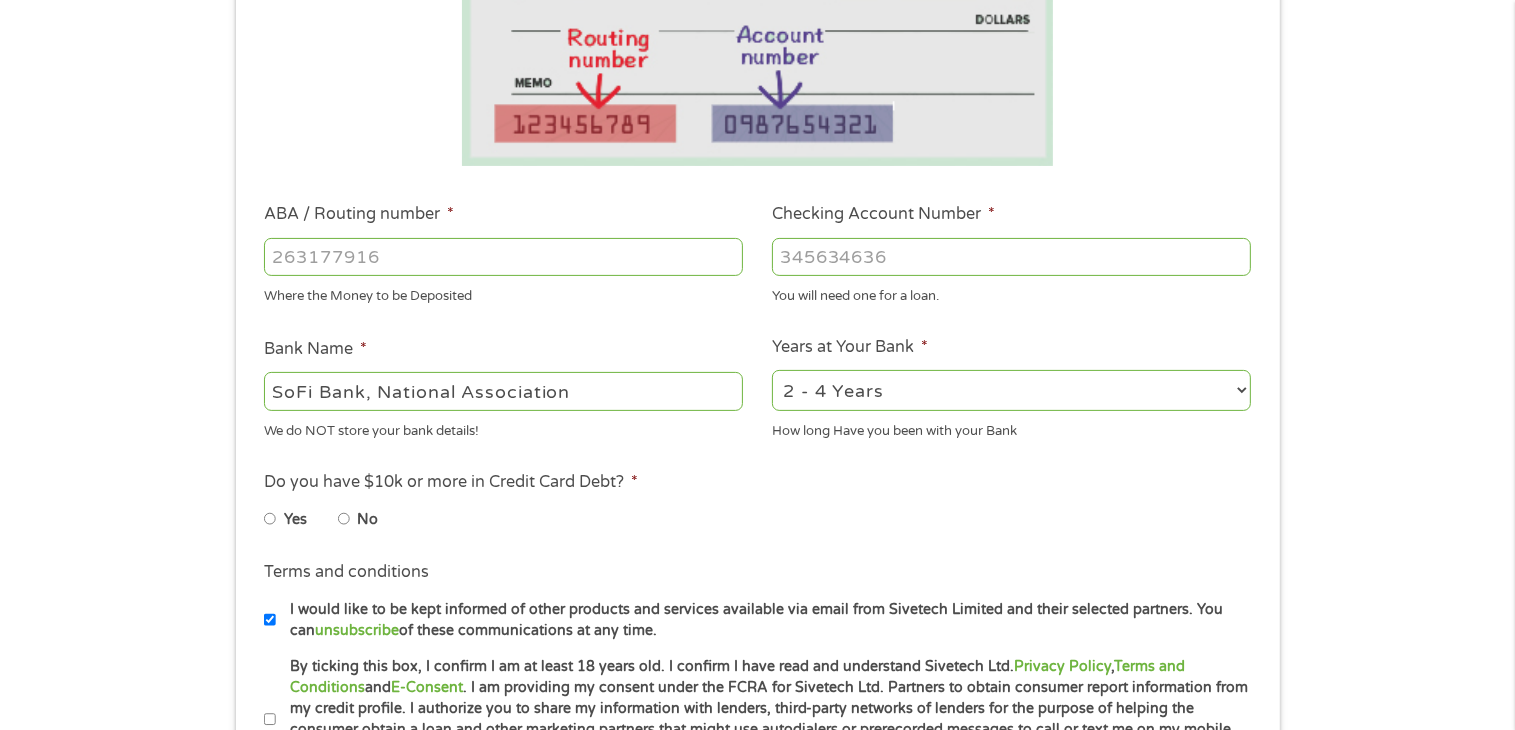 click on "2 - 4 Years 6 - 12 Months 1 - 2 Years Over 4 Years" at bounding box center [1011, 390] 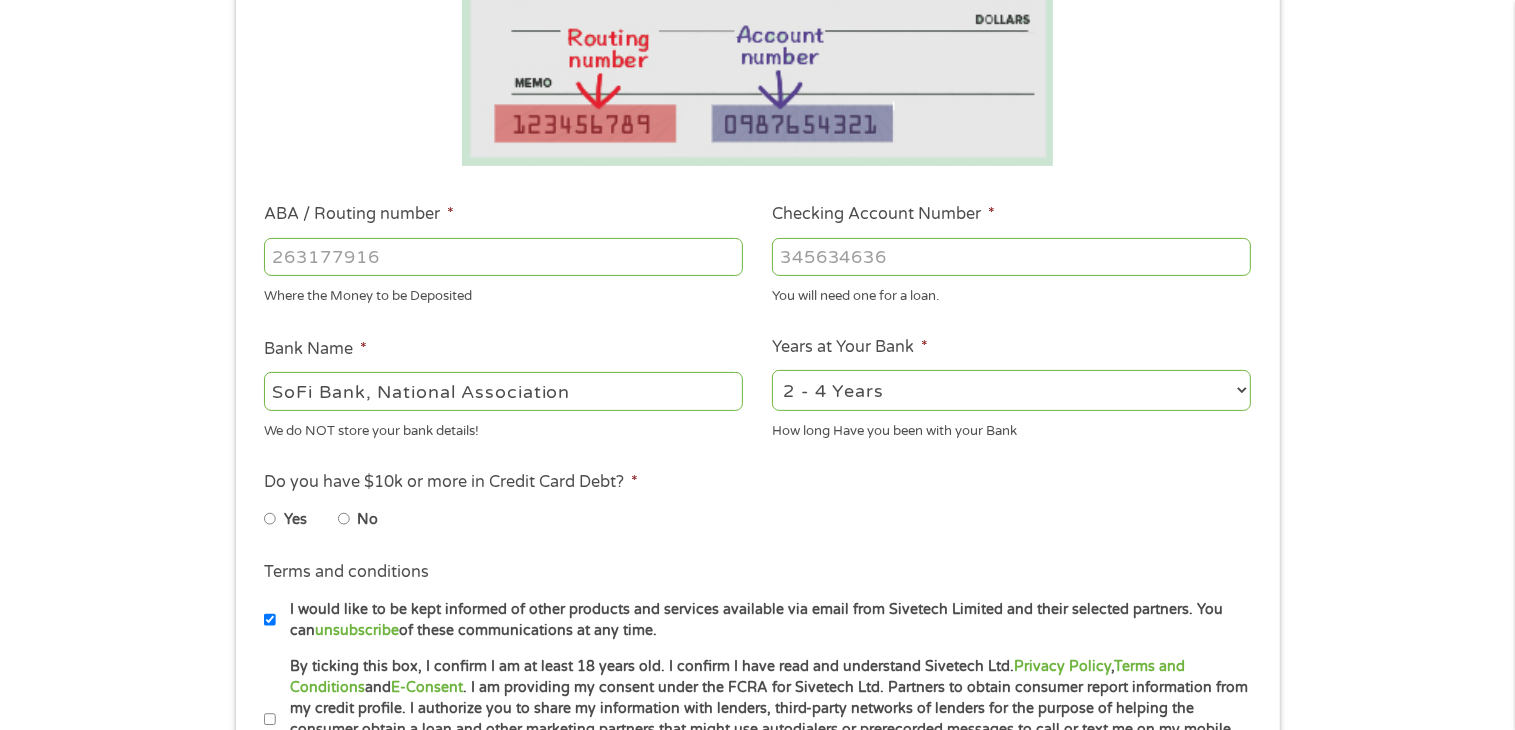 select on "12months" 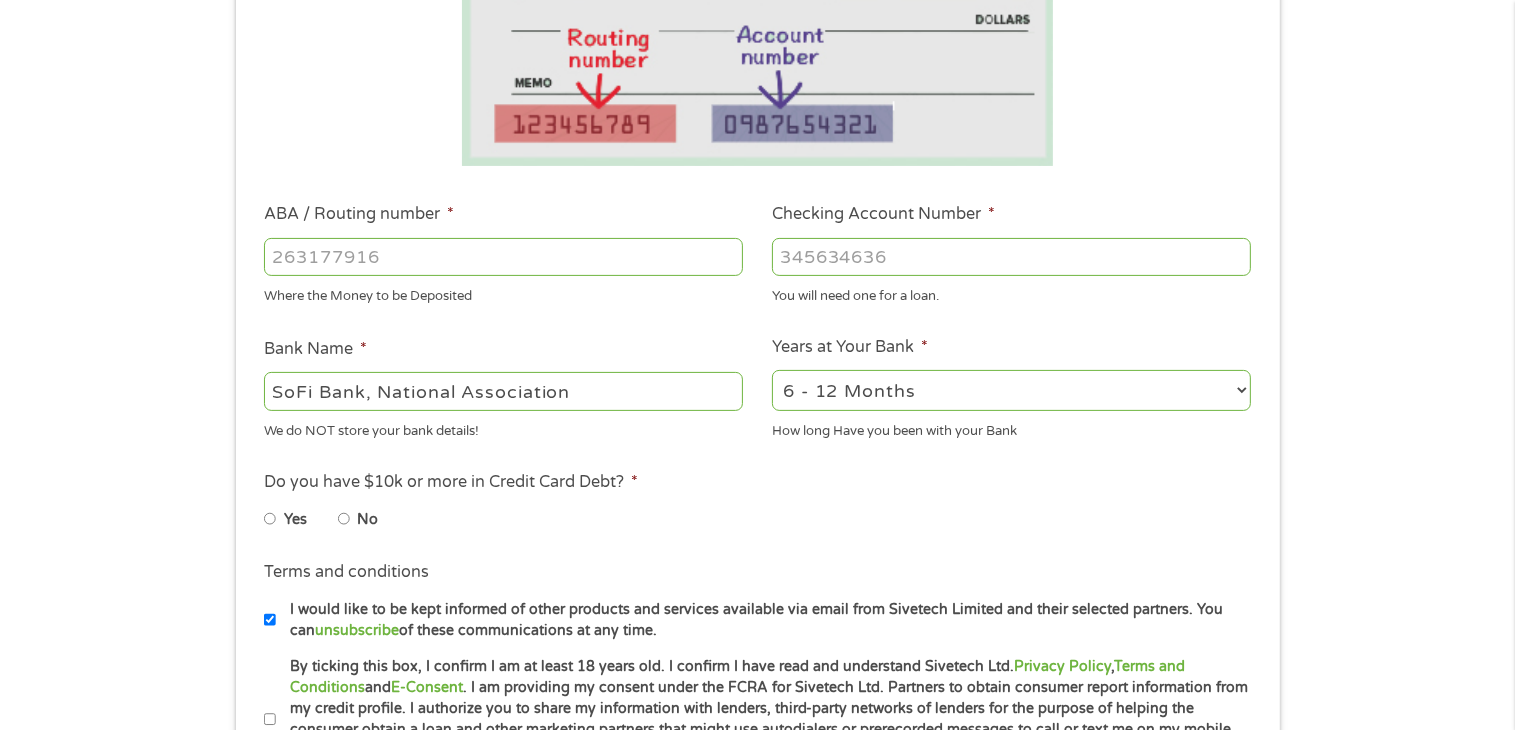 click on "2 - 4 Years 6 - 12 Months 1 - 2 Years Over 4 Years" at bounding box center (1011, 390) 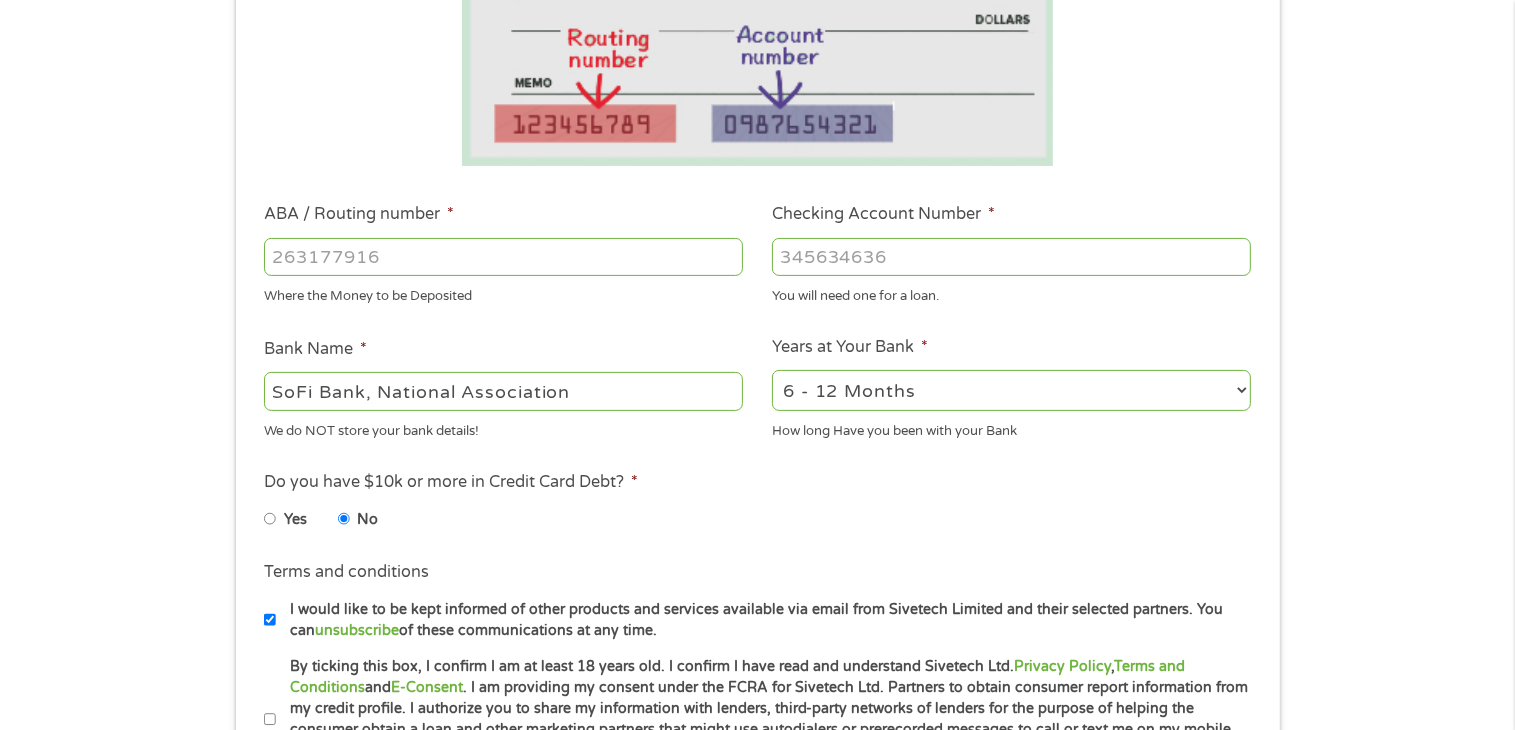 click on "1 Start 2 Your Home 3 About You 4 Employment 5 Banking 6 This field is hidden when viewing the form gclid EAIaIQobChMIzpWa1ZHwjgMVYEH_AR0EQQ2IEAAYAyAAEgLZaPD_BwE This field is hidden when viewing the form Referrer https://www.cashpandaloans.com/payday-loans/?medium=adwords&source=adwords&campaign=22082442849&adgroup=171710593894&creative=711057811183&position=&keyword=instant%20cash%20loan%20today&utm_term=searchterm&matchtype=e&device=c&network=s&gad_source=5&gad_campaignid=22082442849&gclid=EAIaIQobChMIzpWa1ZHwjgMVYEH_AR0EQQ2IEAAYAyAAEgLZaPD_BwE This field is hidden when viewing the form Source adwords This field is hidden when viewing the form Campaign 22082442849 This field is hidden when viewing the form Medium adwords This field is hidden when viewing the form adgroup 171710593894 This field is hidden when viewing the form creative 711057811183 position keyword matchtype e c" at bounding box center [757, 271] 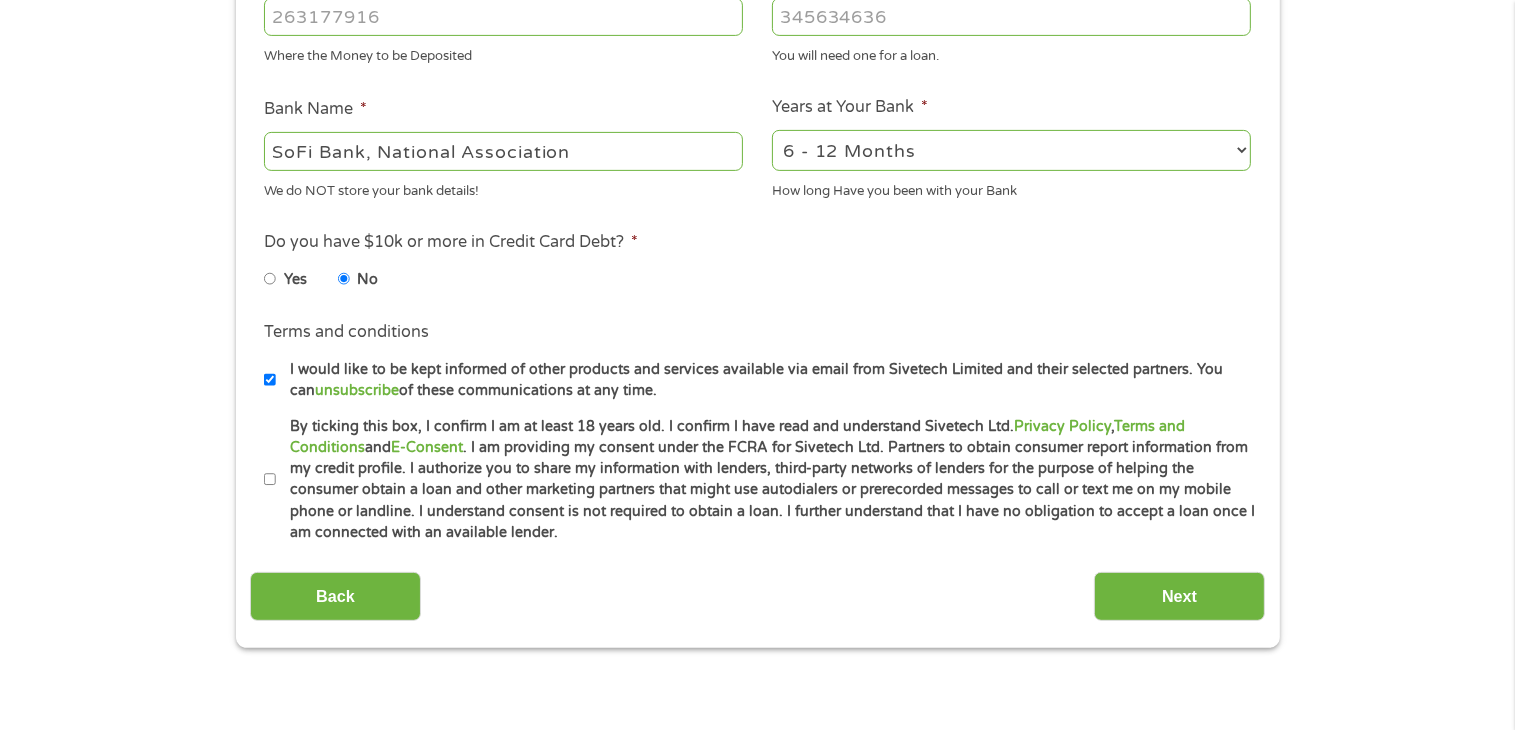 scroll, scrollTop: 720, scrollLeft: 0, axis: vertical 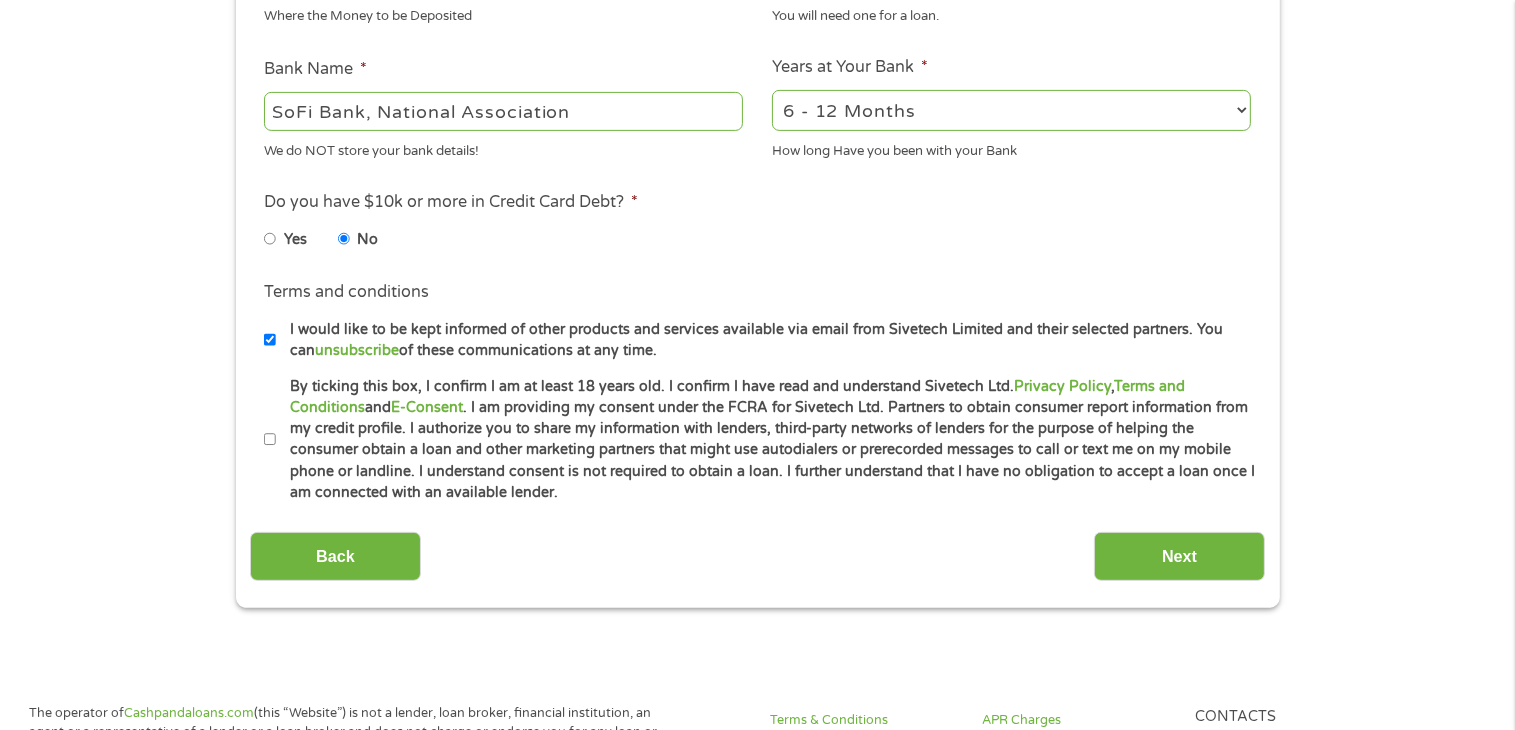 click on "By ticking this box, I confirm I am at least 18 years old. I confirm I have read and understand Sivetech Ltd.  Privacy Policy ,  Terms and Conditions  and  E-Consent . I am providing my consent under the FCRA for Sivetech Ltd. Partners to obtain consumer report information from my credit profile. I authorize you to share my information with lenders, third-party networks of lenders for the purpose of helping the consumer obtain a loan and other marketing partners that might use autodialers or prerecorded messages to call or text me on my mobile phone or landline. I understand consent is not required to obtain a loan. I further understand that I have no obligation to accept a loan once I am connected with an available lender." at bounding box center [270, 440] 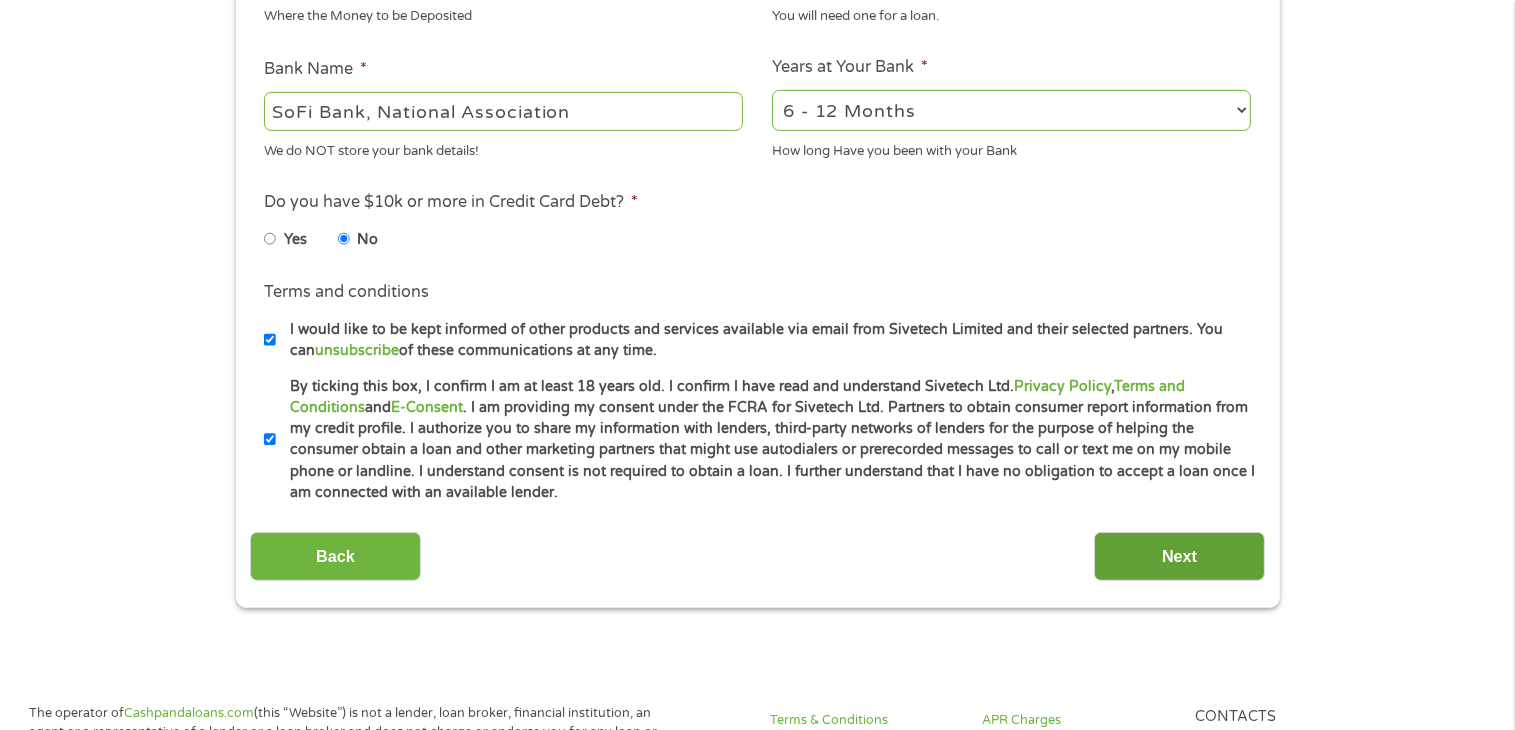 click on "Next" at bounding box center [1179, 556] 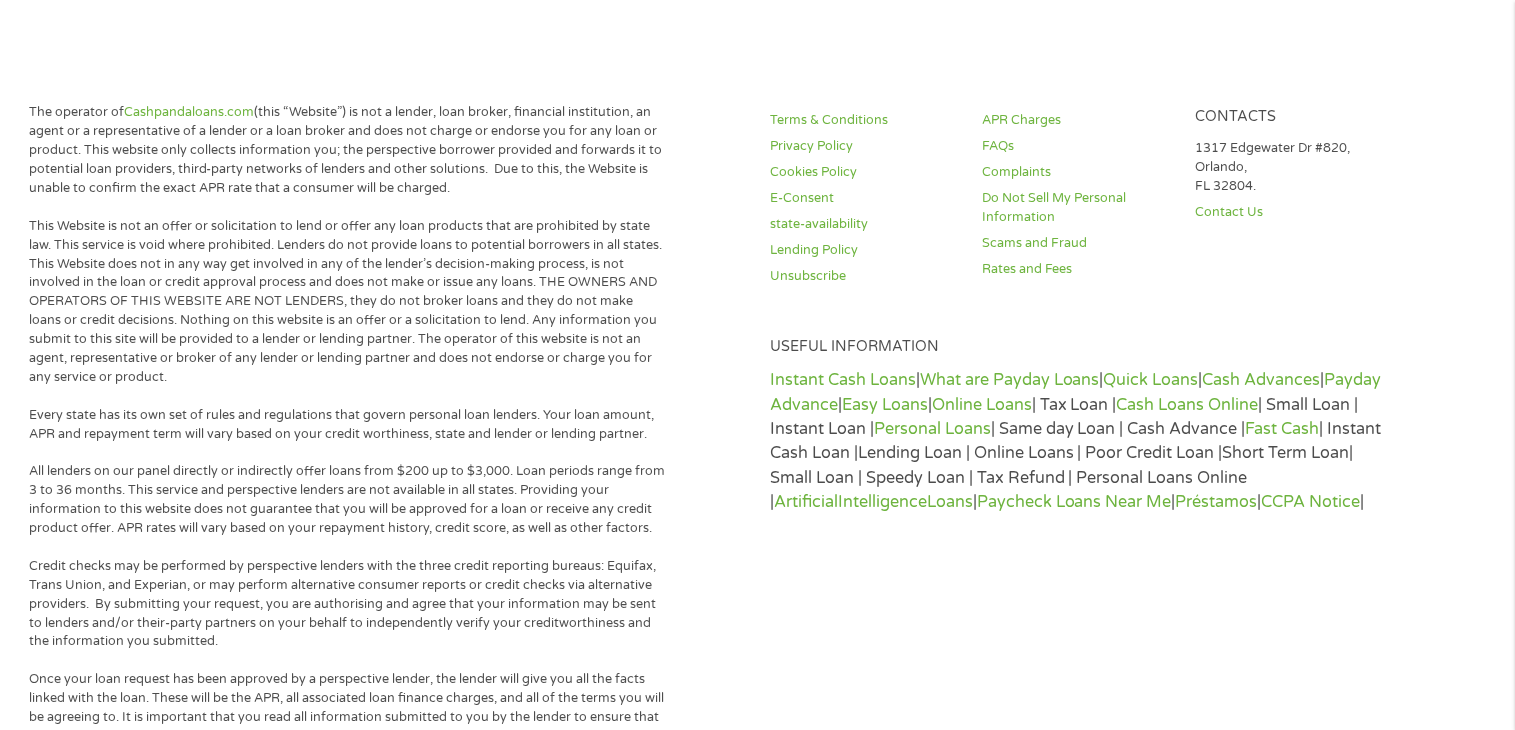 scroll, scrollTop: 0, scrollLeft: 0, axis: both 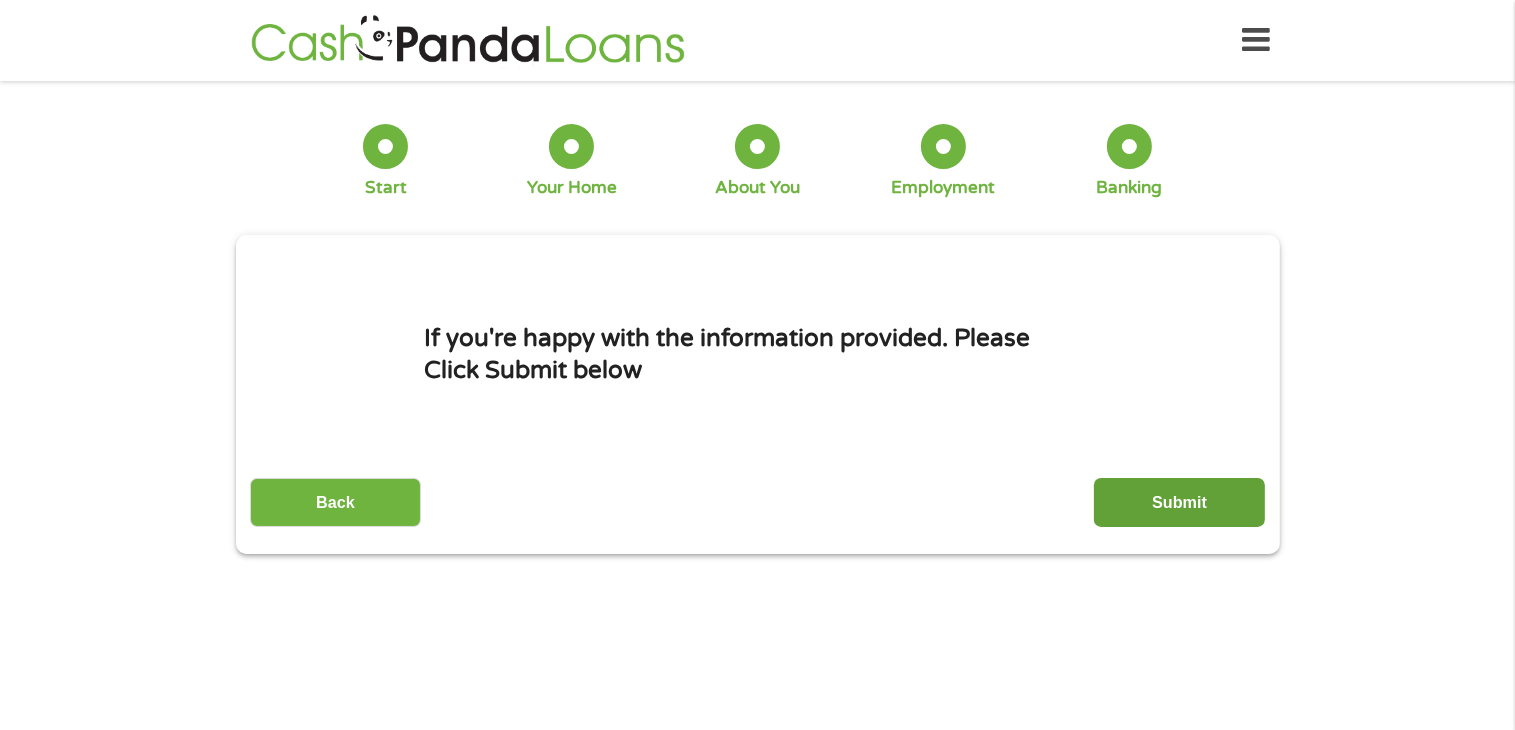 click on "Submit" at bounding box center [1179, 502] 